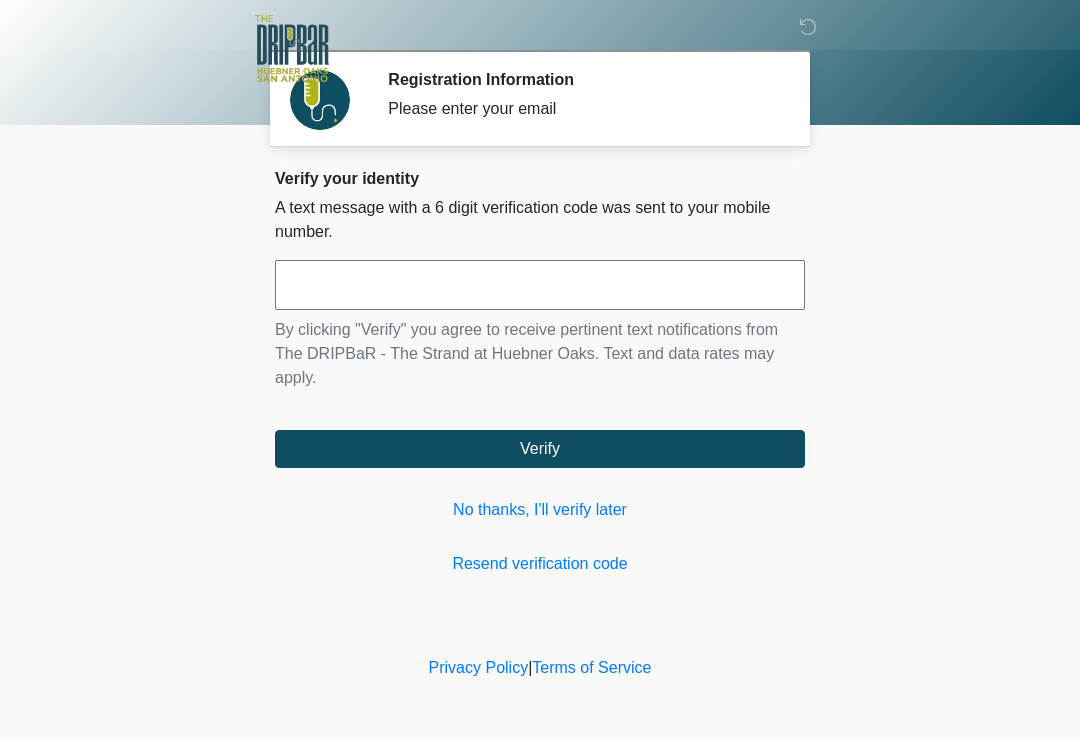 scroll, scrollTop: 0, scrollLeft: 0, axis: both 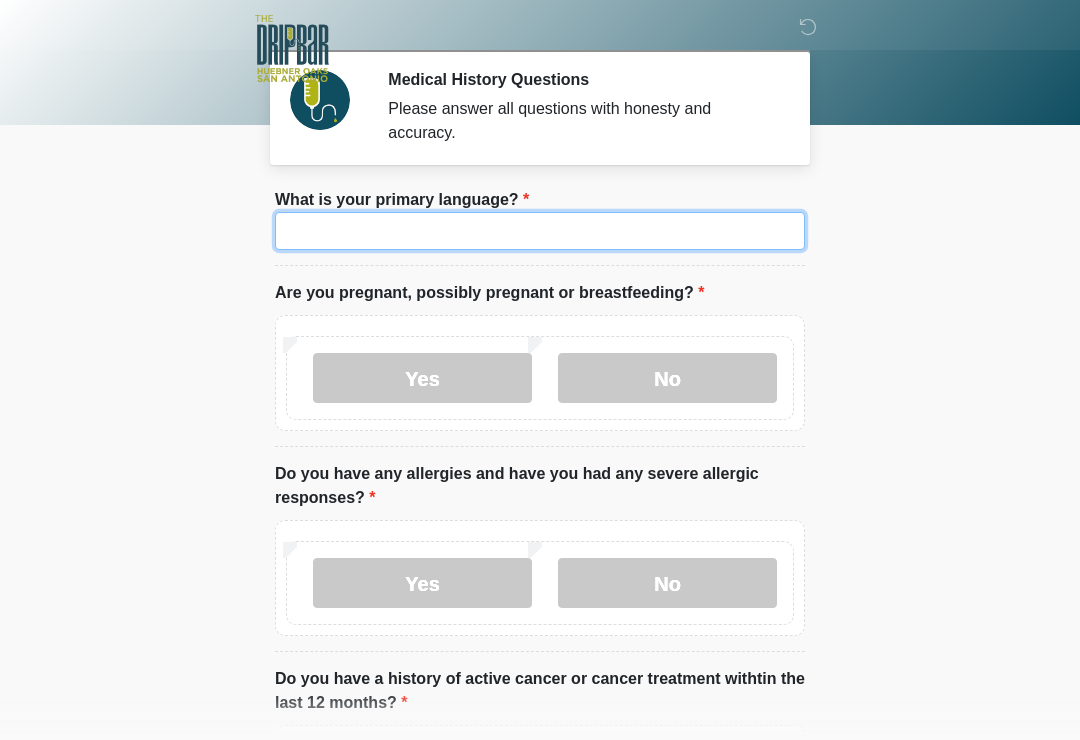 click on "What is your primary language?" at bounding box center [540, 231] 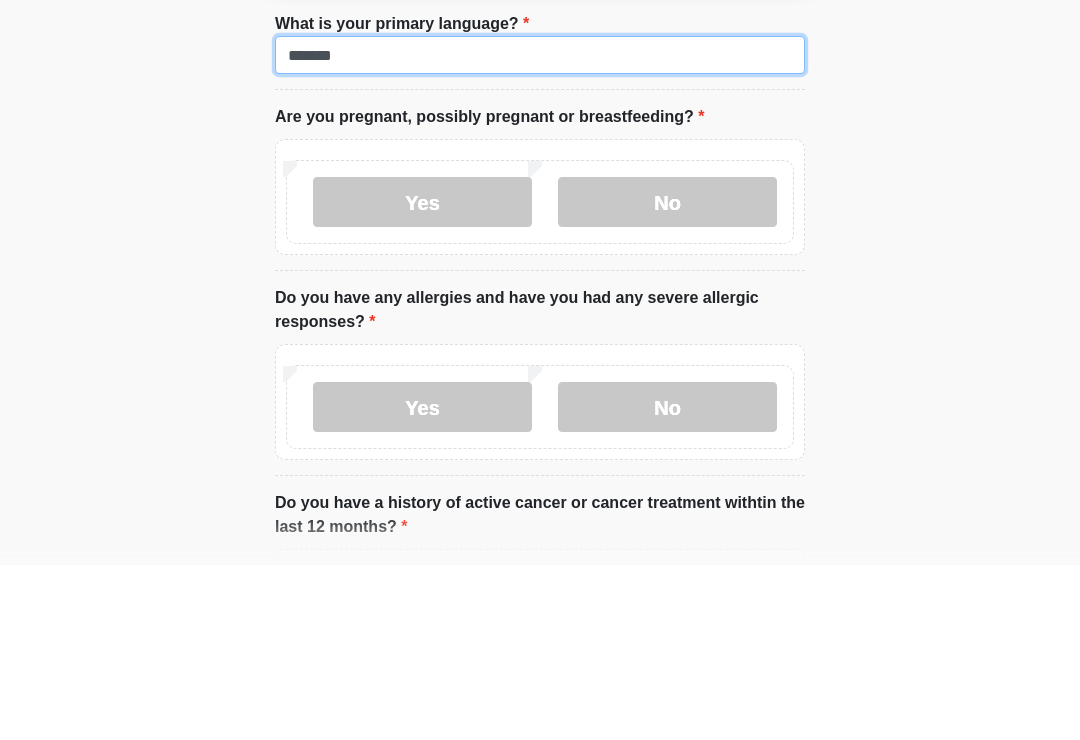 type on "*******" 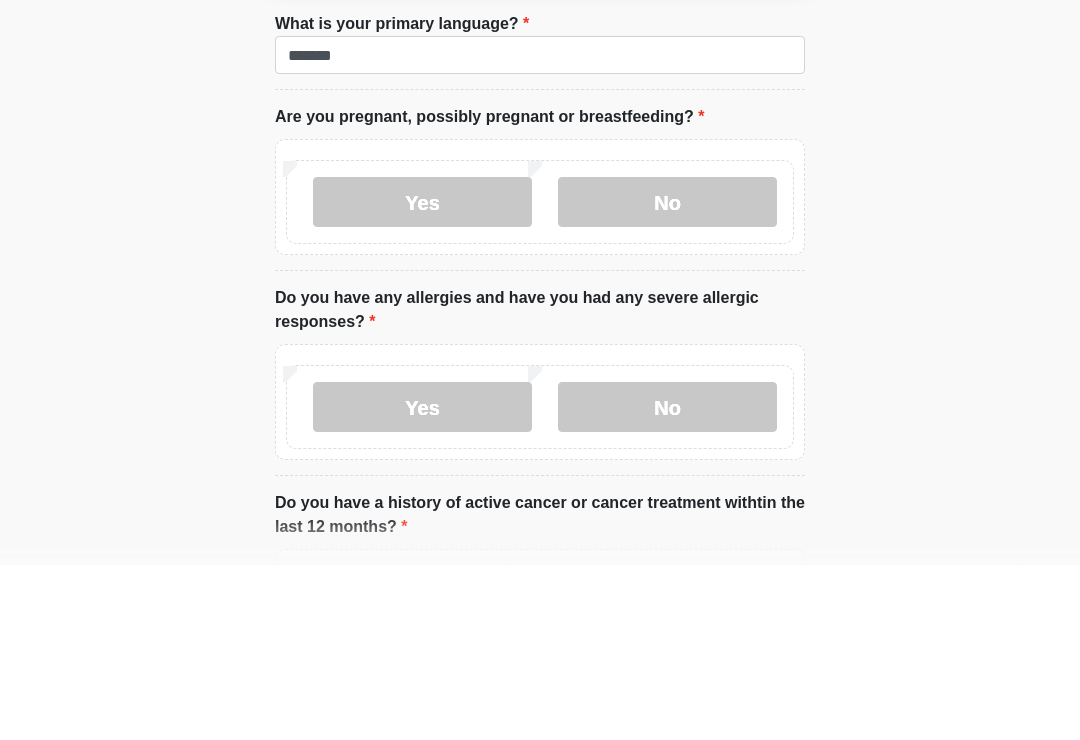 click on "No" at bounding box center (667, 378) 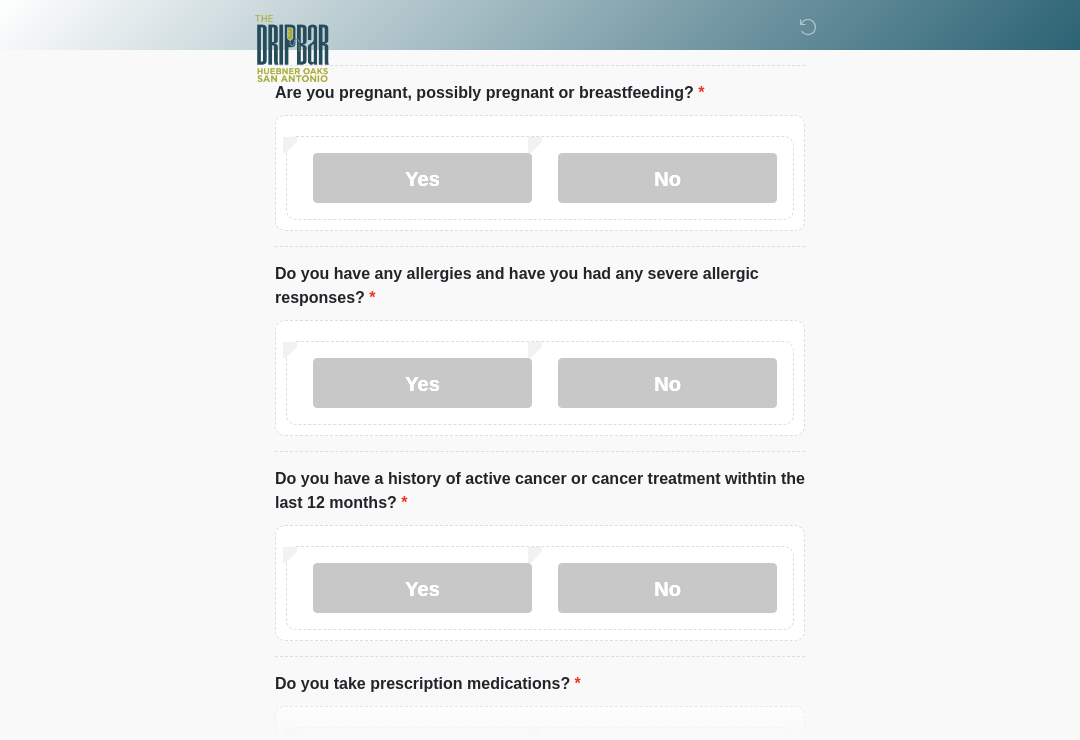 scroll, scrollTop: 213, scrollLeft: 0, axis: vertical 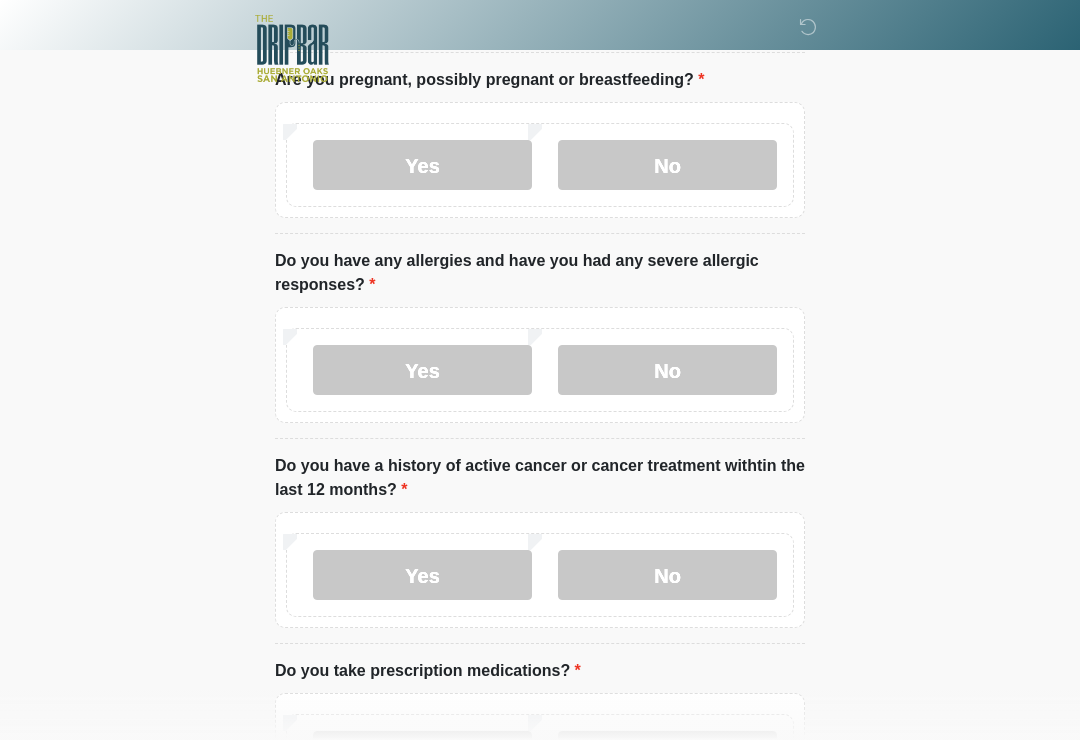 click on "No" at bounding box center [667, 370] 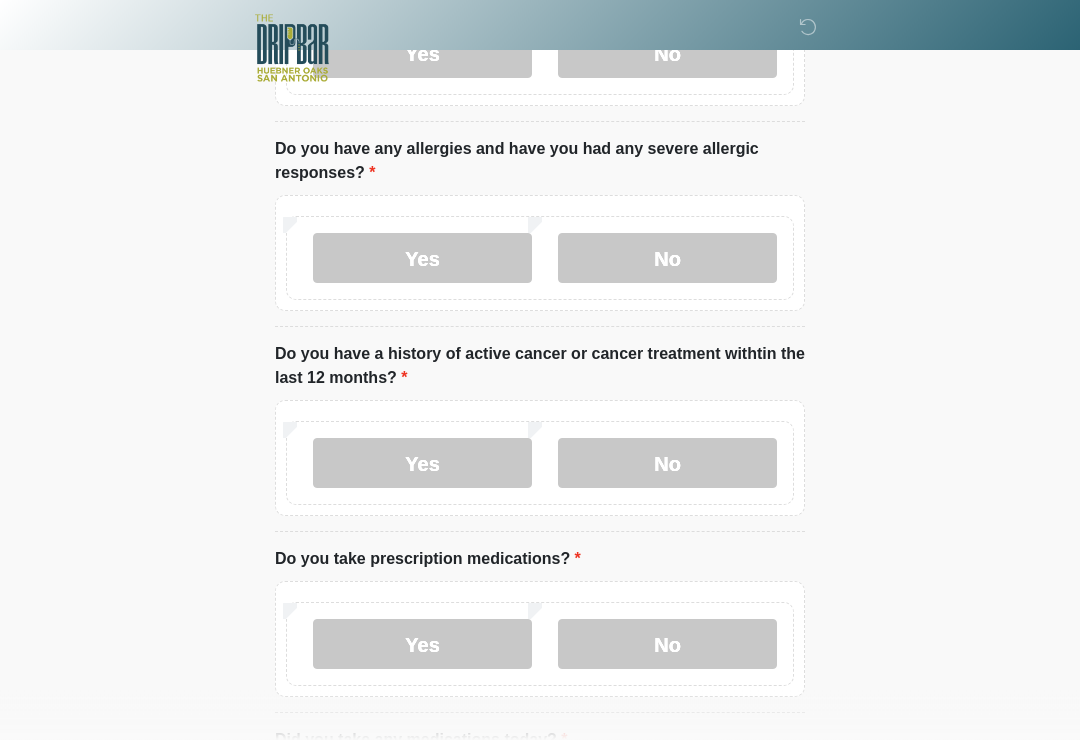 click on "No" at bounding box center [667, 464] 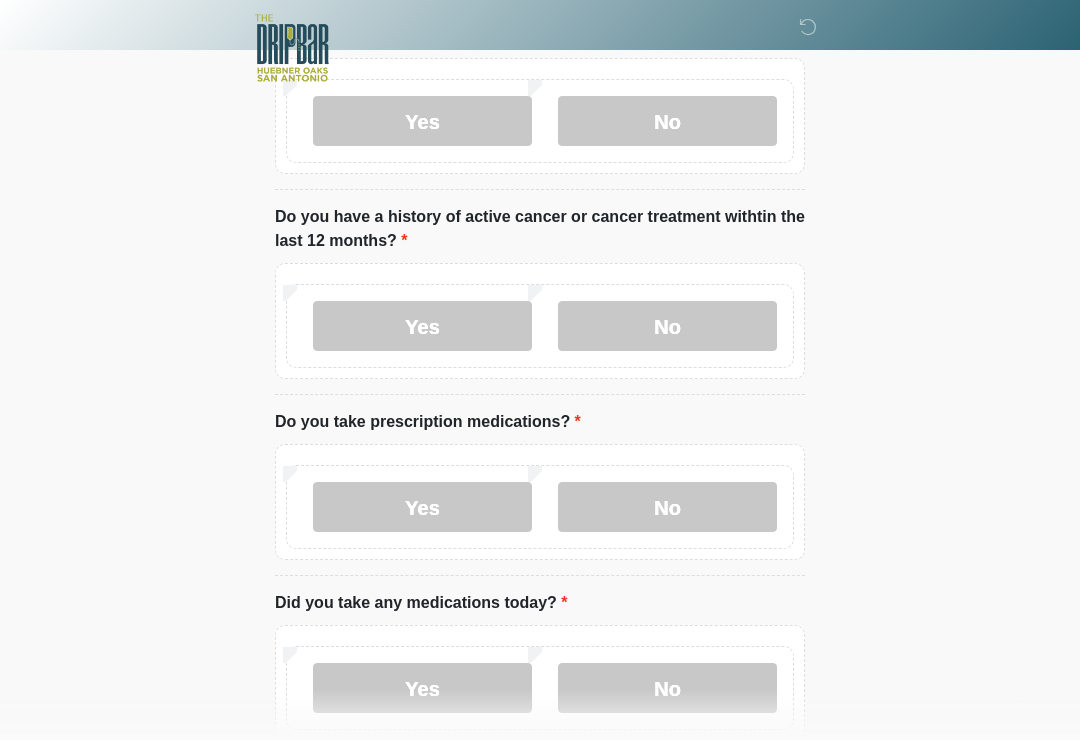 scroll, scrollTop: 473, scrollLeft: 0, axis: vertical 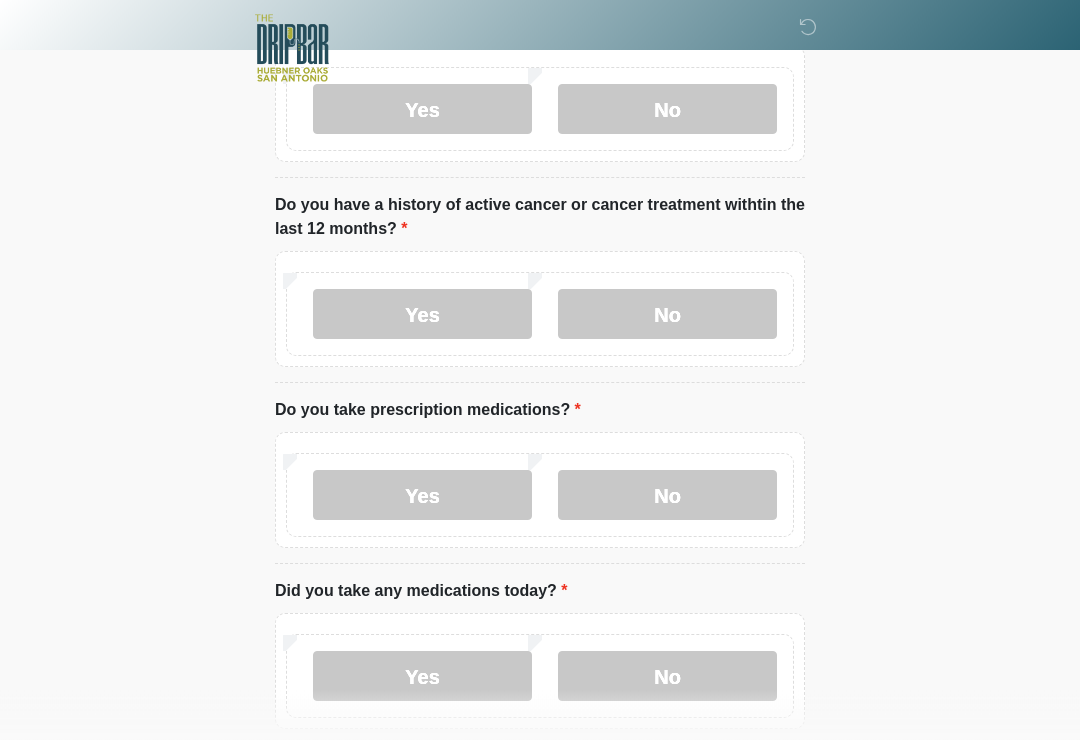 click on "Yes" at bounding box center [422, 496] 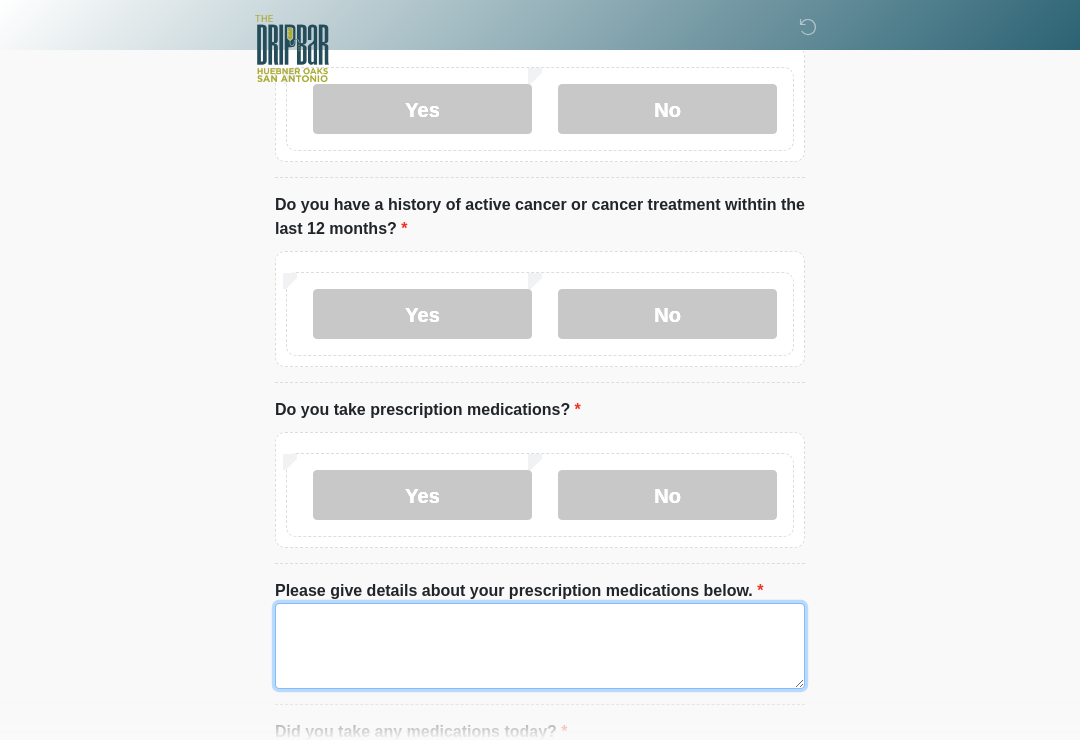 click on "Please give details about your prescription medications below." at bounding box center (540, 646) 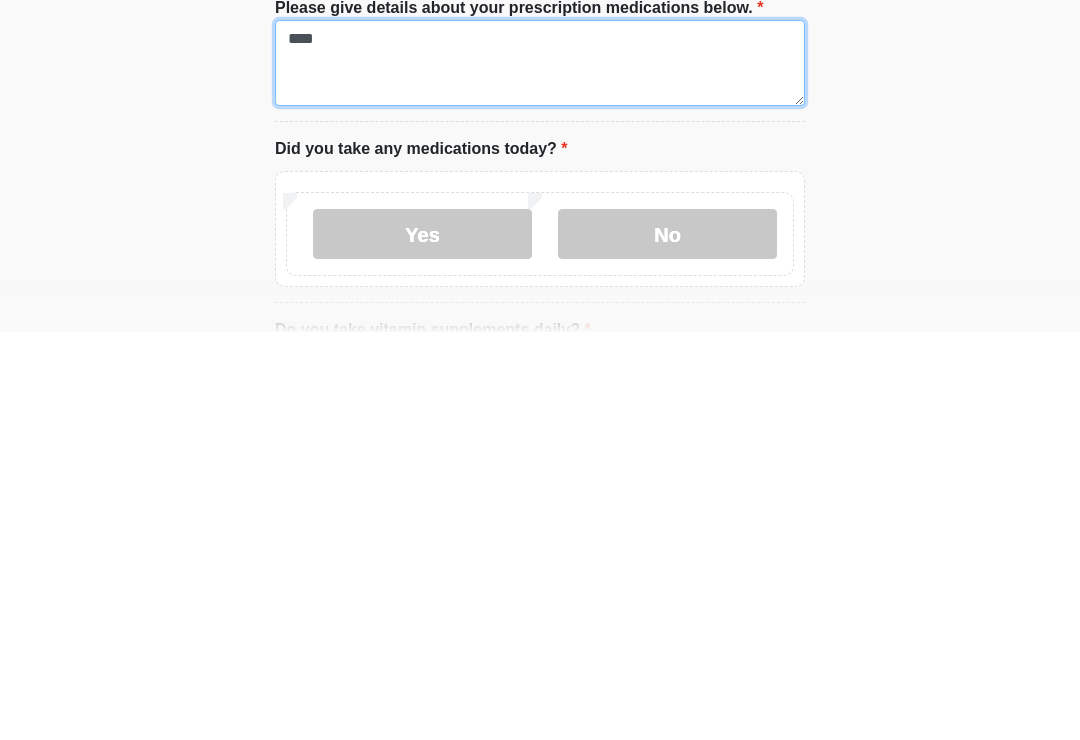 scroll, scrollTop: 651, scrollLeft: 0, axis: vertical 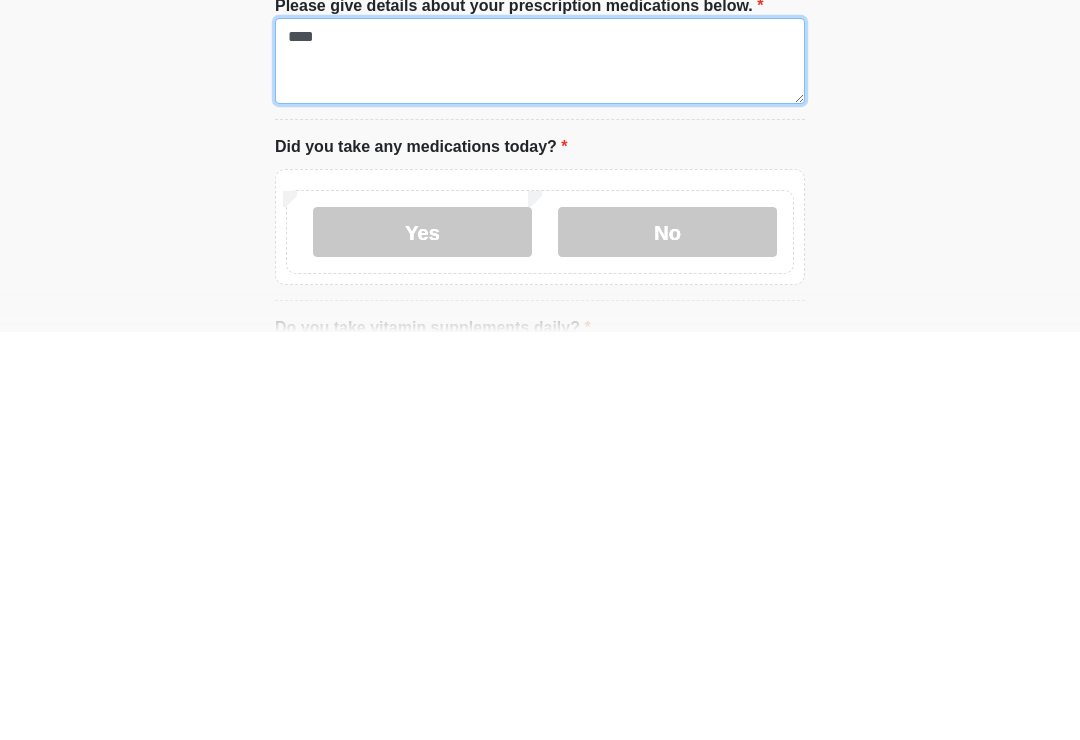 type on "****" 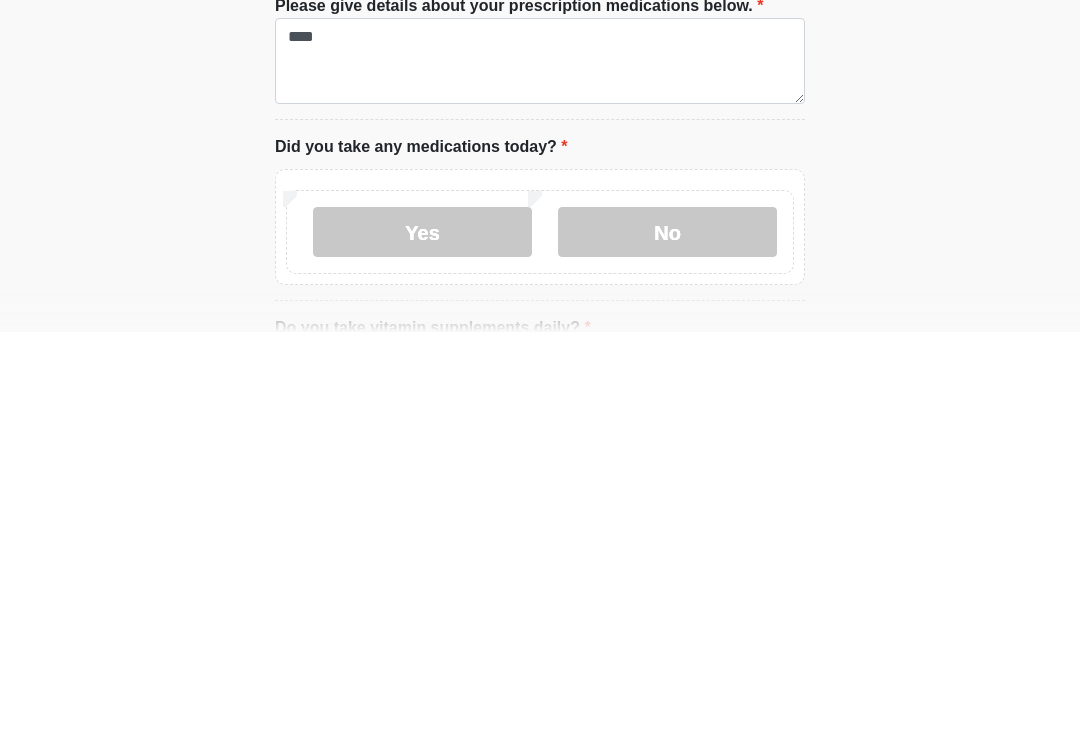 click on "Yes" at bounding box center (422, 640) 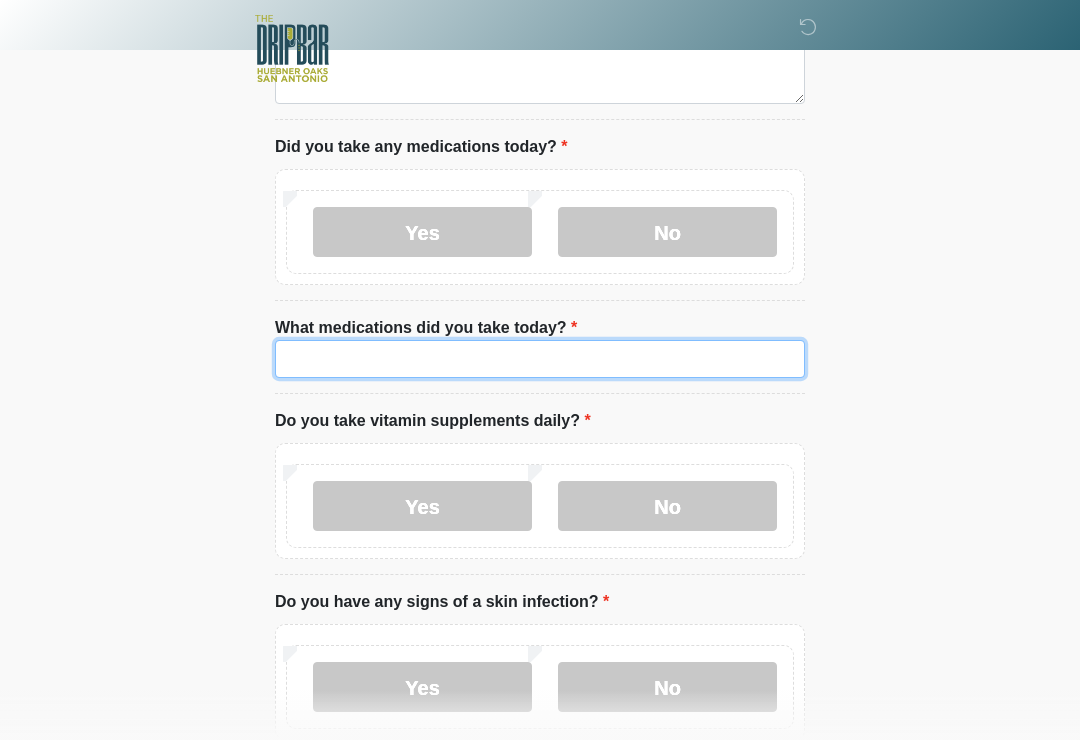 click on "What medications did you take today?" at bounding box center [540, 359] 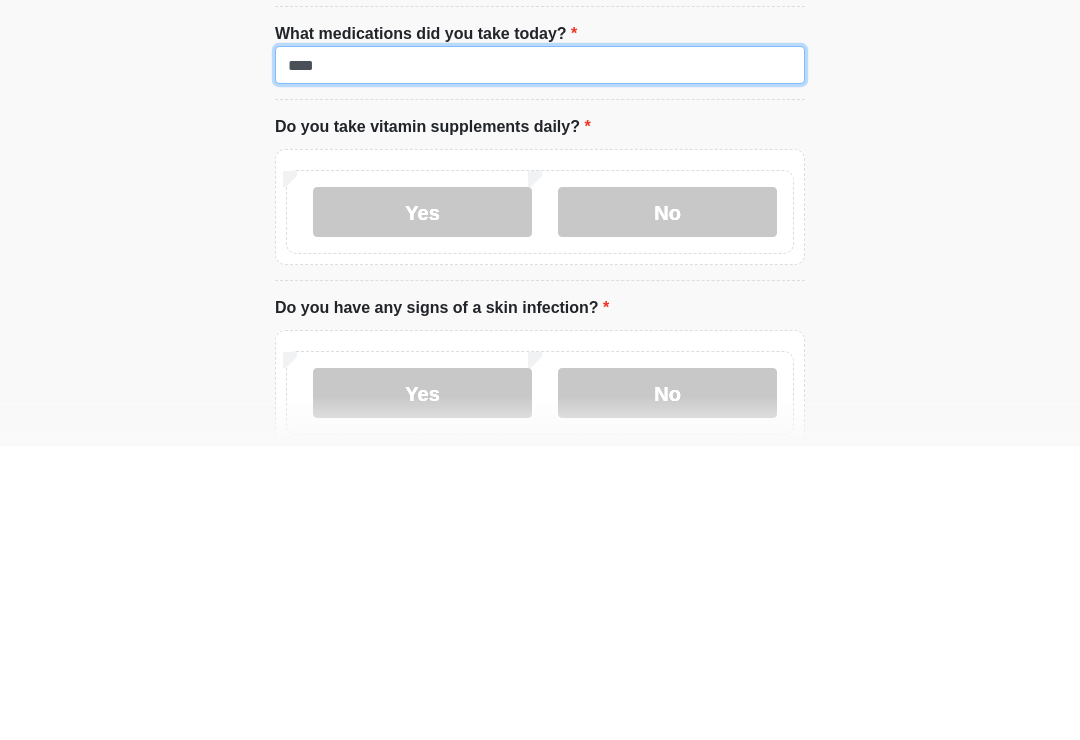 type on "****" 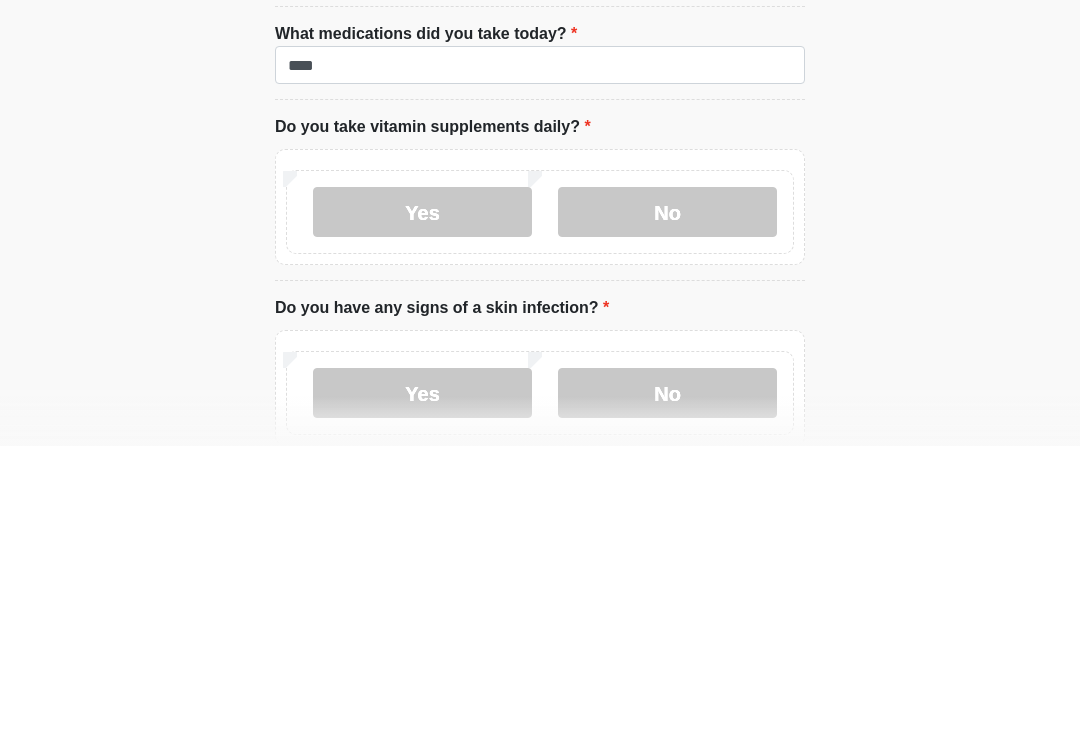 click on "No" at bounding box center (667, 506) 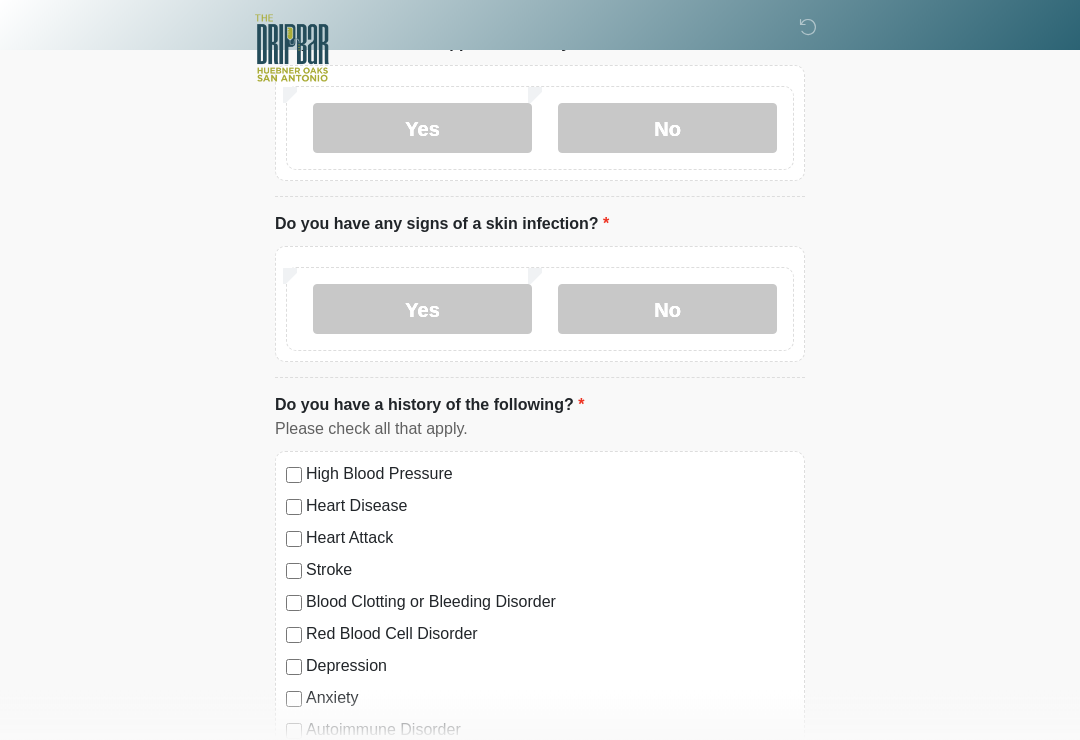 scroll, scrollTop: 1436, scrollLeft: 0, axis: vertical 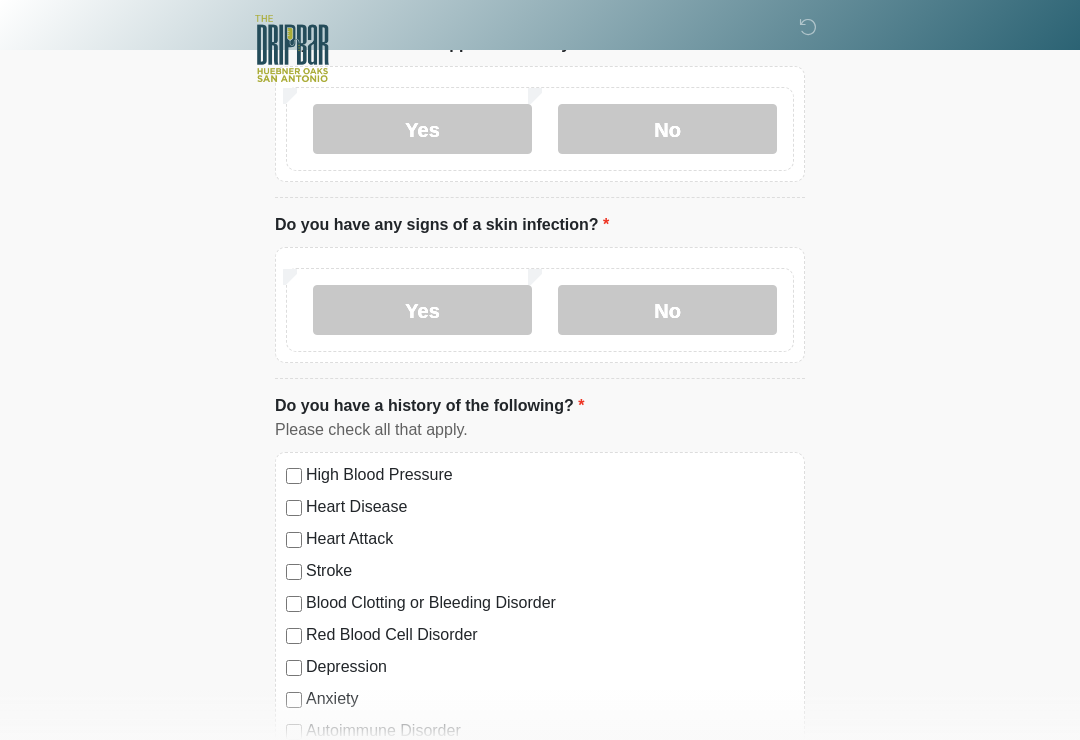 click on "No" at bounding box center [667, 310] 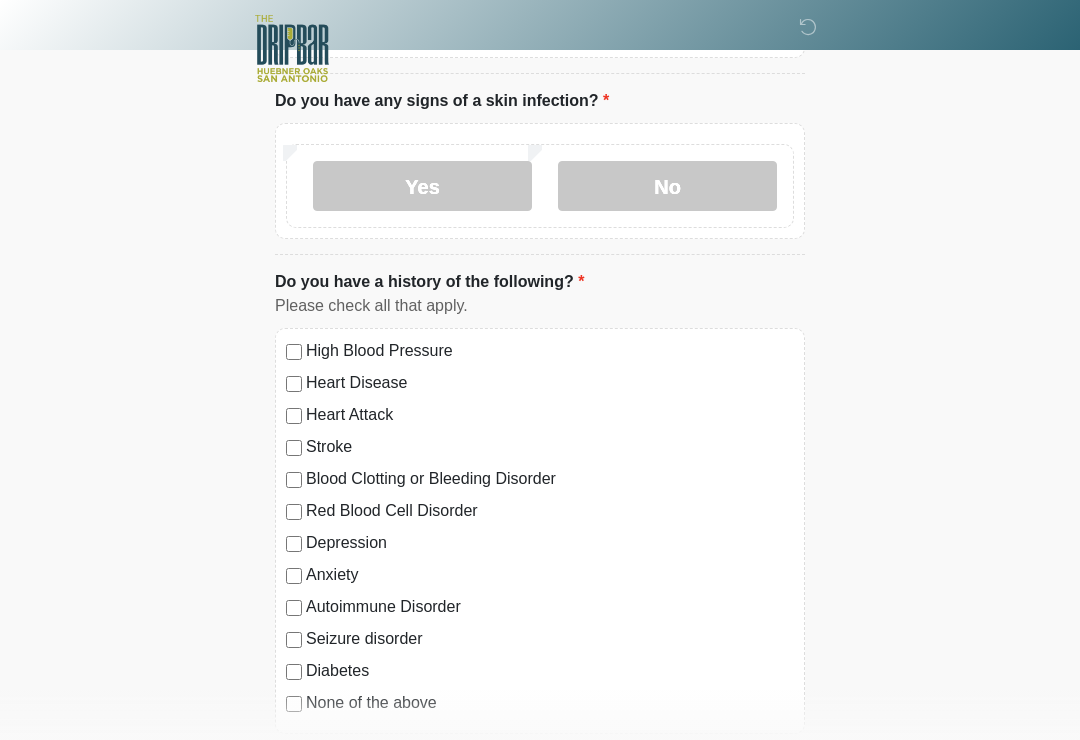 scroll, scrollTop: 1696, scrollLeft: 0, axis: vertical 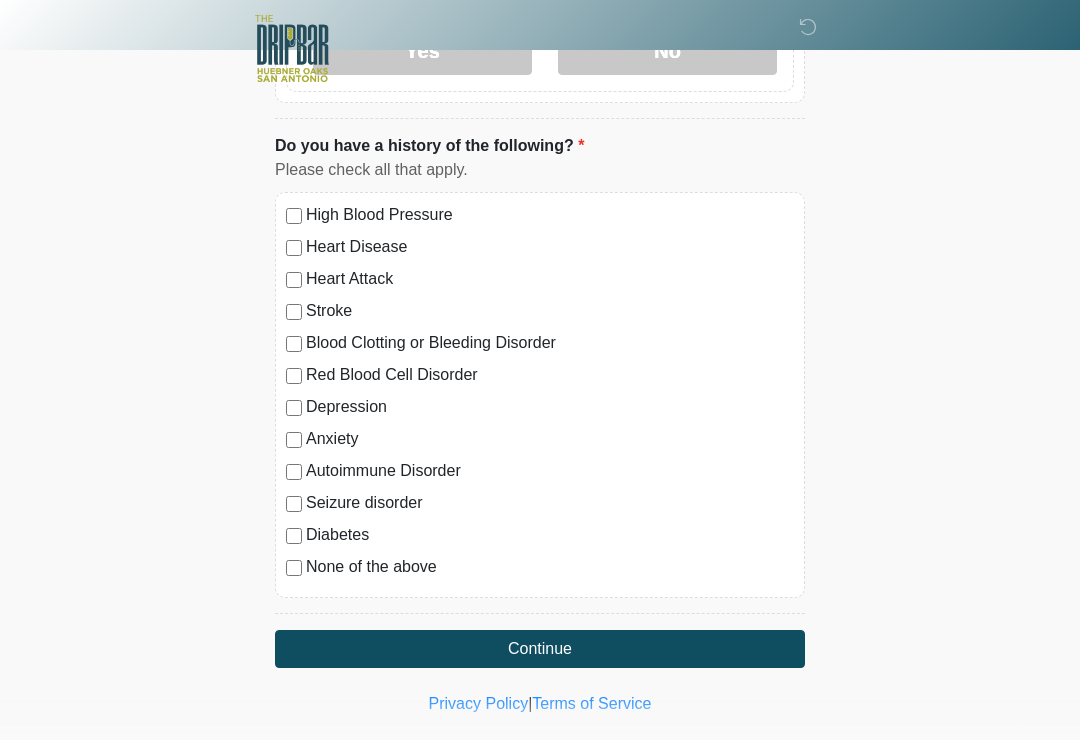 click on "Continue" at bounding box center [540, 649] 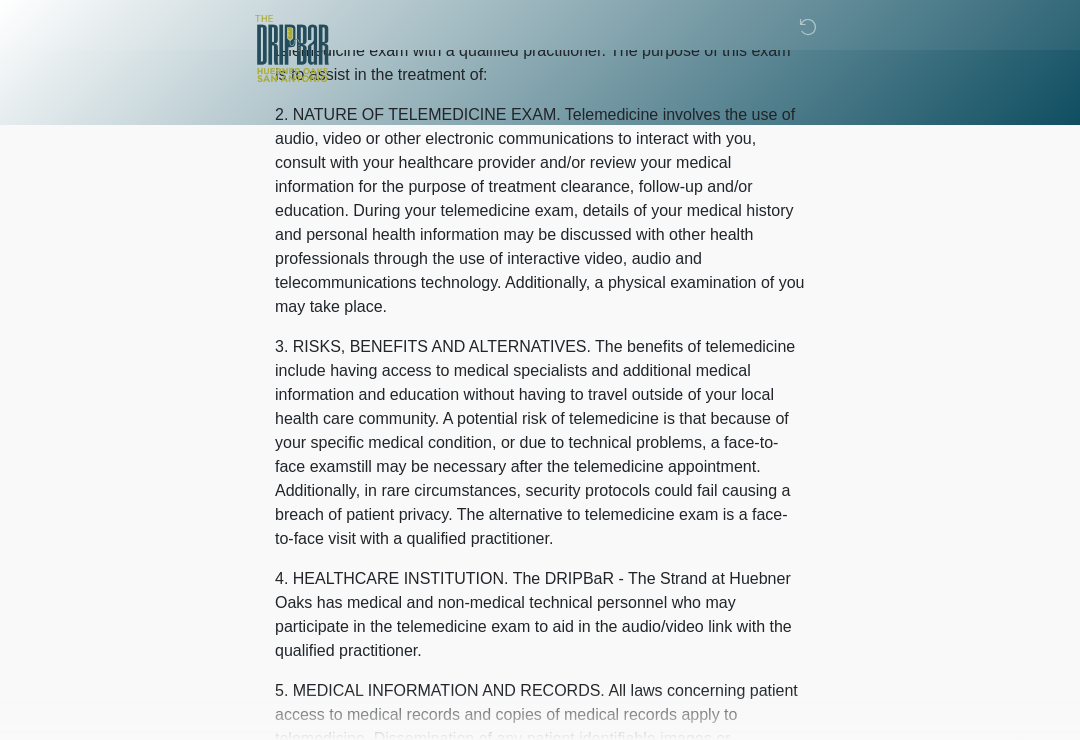 scroll, scrollTop: 0, scrollLeft: 0, axis: both 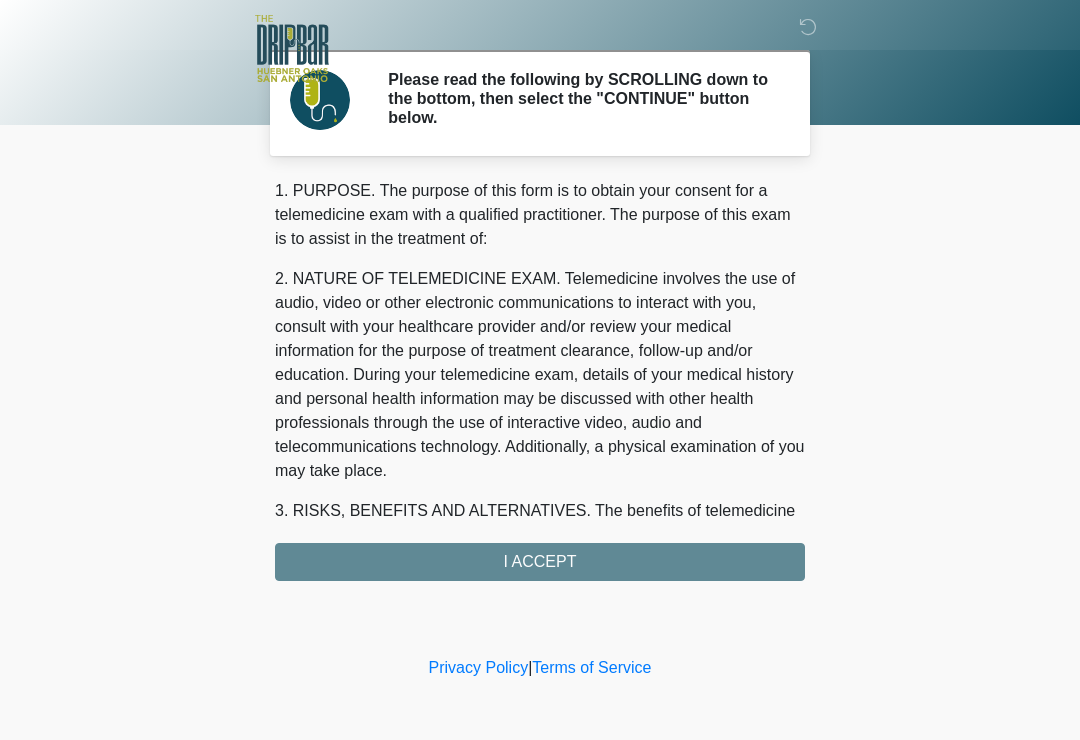 click on "1. PURPOSE. The purpose of this form is to obtain your consent for a telemedicine exam with a qualified practitioner. The purpose of this exam is to assist in the treatment of:  2. NATURE OF TELEMEDICINE EXAM. Telemedicine involves the use of audio, video or other electronic communications to interact with you, consult with your healthcare provider and/or review your medical information for the purpose of treatment clearance, follow-up and/or education. During your telemedicine exam, details of your medical history and personal health information may be discussed with other health professionals through the use of interactive video, audio and telecommunications technology. Additionally, a physical examination of you may take place. 4. HEALTHCARE INSTITUTION. The DRIPBaR - The Strand at Huebner Oaks has medical and non-medical technical personnel who may participate in the telemedicine exam to aid in the audio/video link with the qualified practitioner.
I ACCEPT" at bounding box center [540, 380] 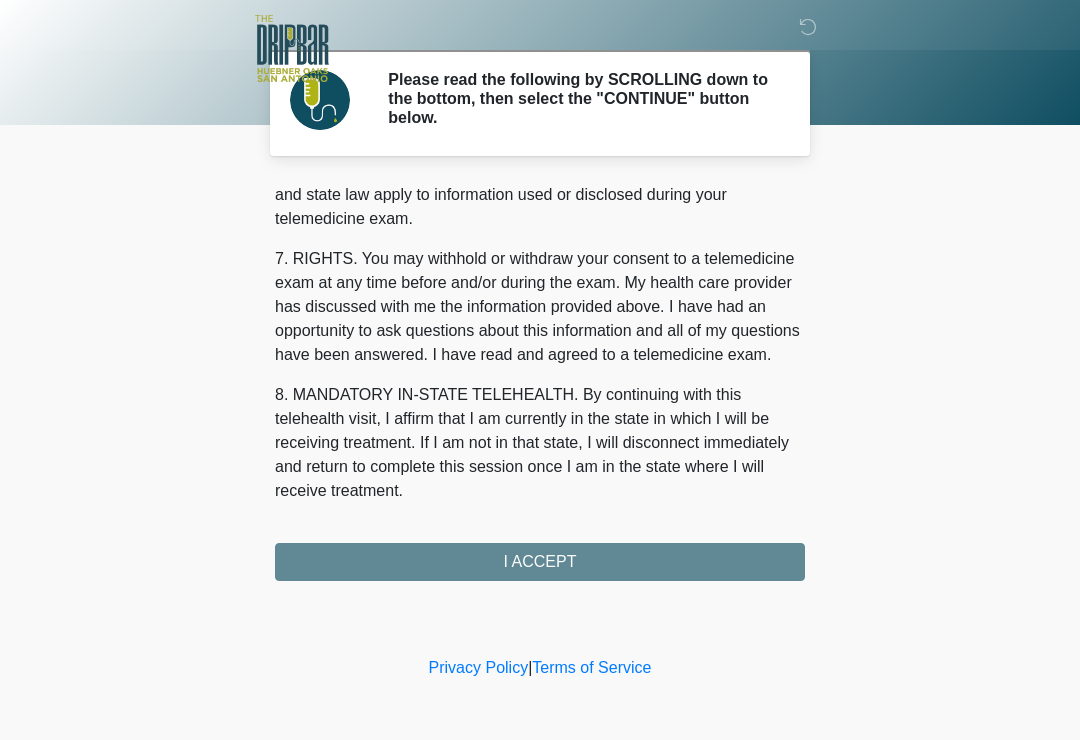 scroll, scrollTop: 844, scrollLeft: 0, axis: vertical 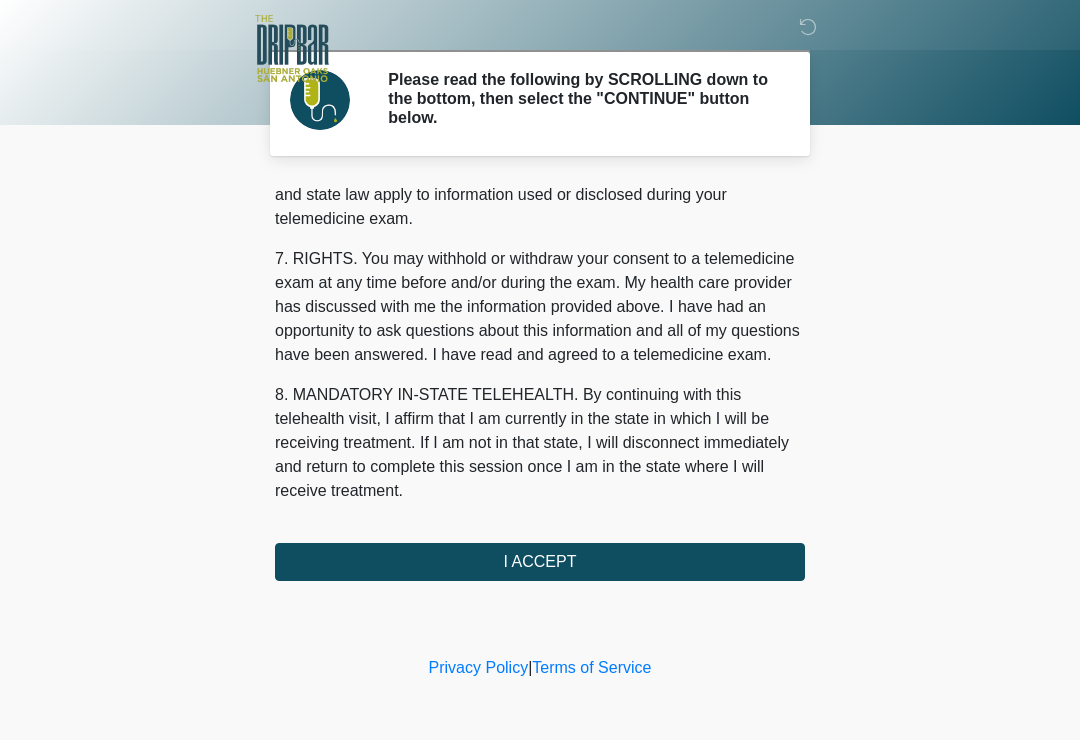 click on "I ACCEPT" at bounding box center (540, 562) 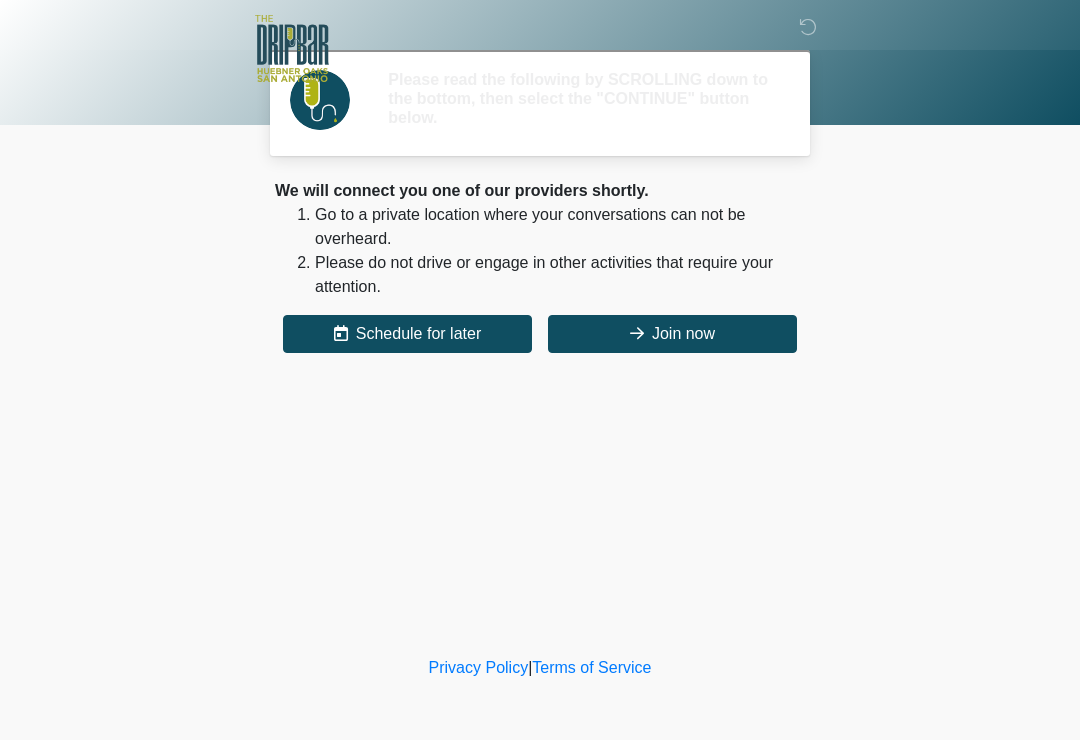 click on "‎ ‎ ‎ ‎
Please read the following by SCROLLING down to the bottom, then select the "CONTINUE" button below.
Please connect to Wi-Fi now   Provide us with your contact info  Answer some questions about your medical history  Complete a video call with one of our providers
This is the beginning of your  virtual Good Faith Exam .  ﻿﻿﻿﻿﻿﻿﻿﻿ This step is necessary to provide official medical clearance and documentation for your upcoming treatment(s).   ﻿﻿﻿﻿﻿﻿To begin, ﻿﻿﻿﻿﻿﻿ press the continue button below and answer all questions with honesty.
Continue
Please be sure your device is connected to a Wi-Fi Network for quicker service. Otherwise, you may experience connectivity issues with your provider and cause unnecessary delays  ." at bounding box center (540, 326) 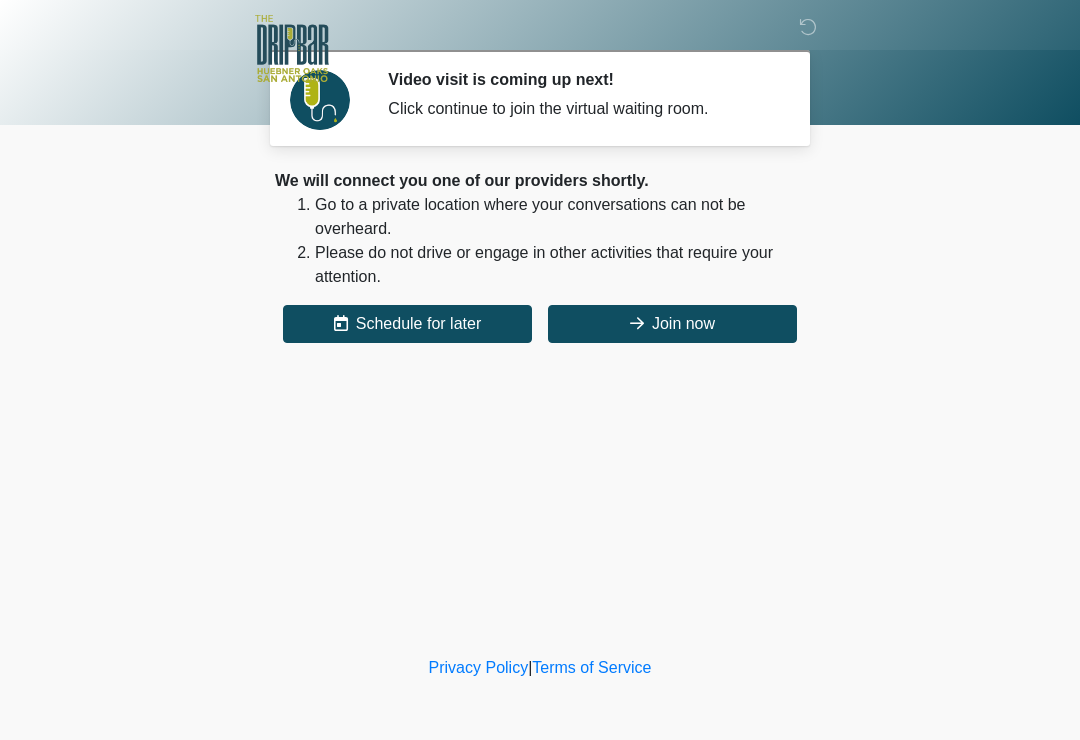 click on "Join now" at bounding box center [672, 324] 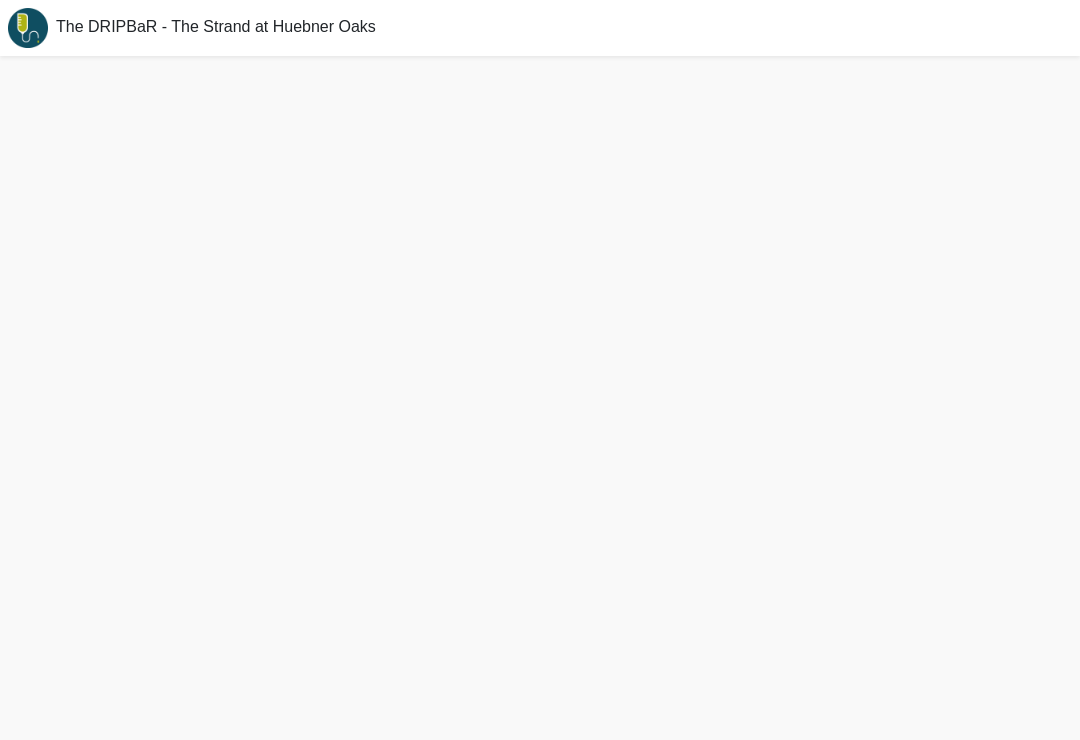 scroll, scrollTop: 0, scrollLeft: 0, axis: both 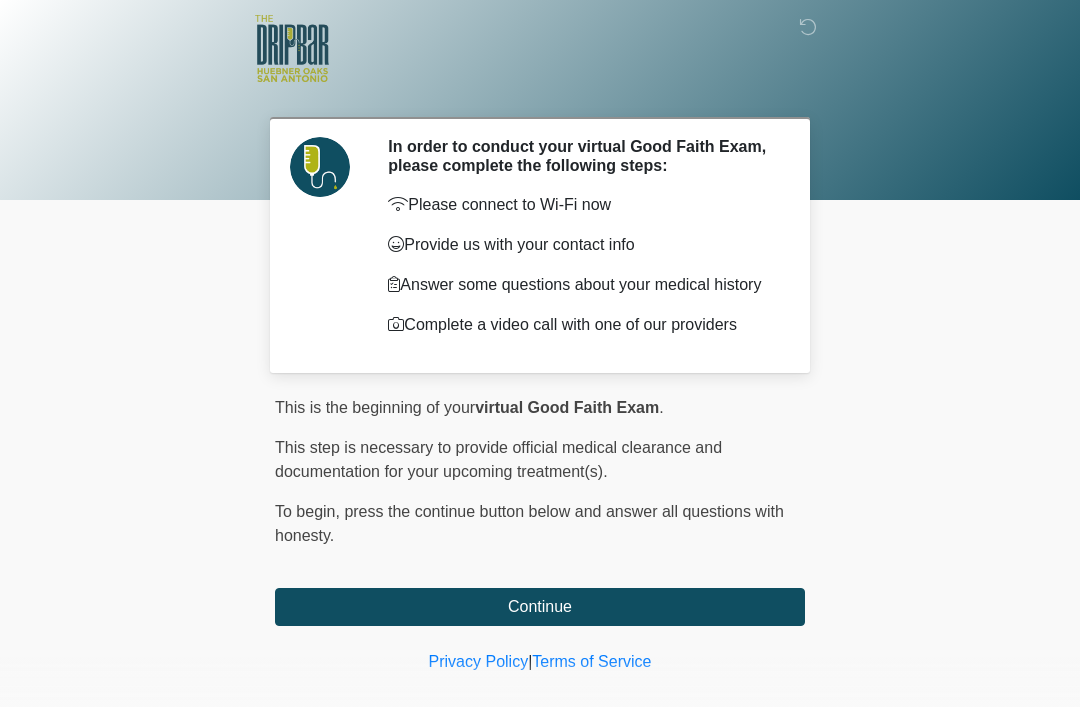 click on "Continue" at bounding box center (540, 607) 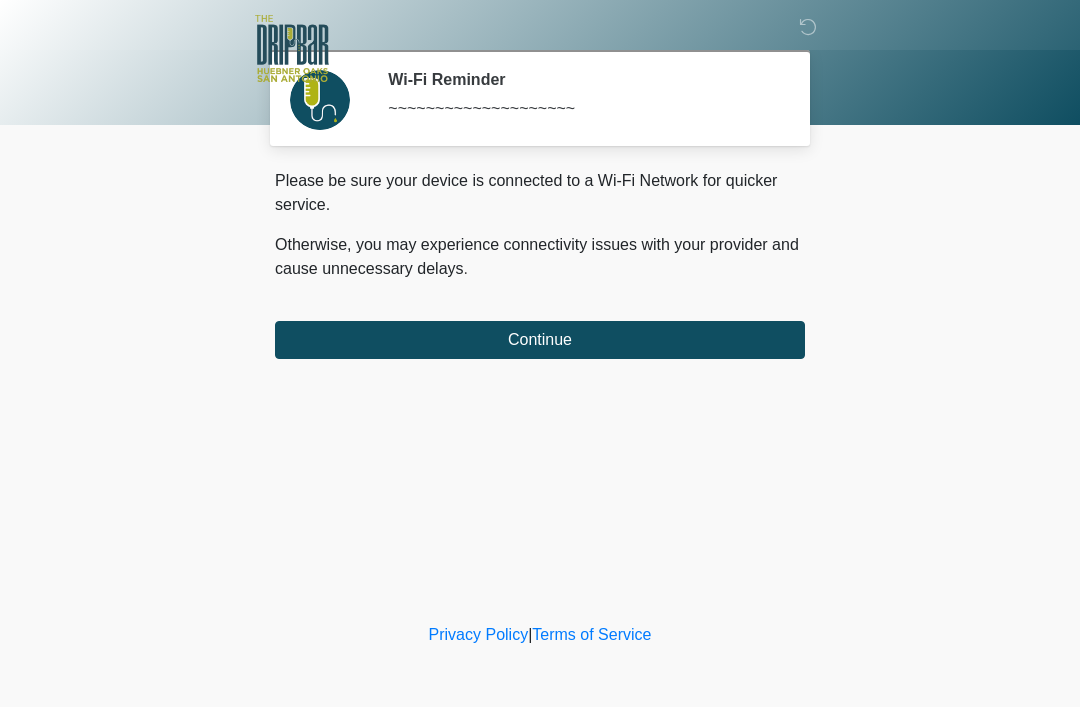 click on "Continue" at bounding box center (540, 340) 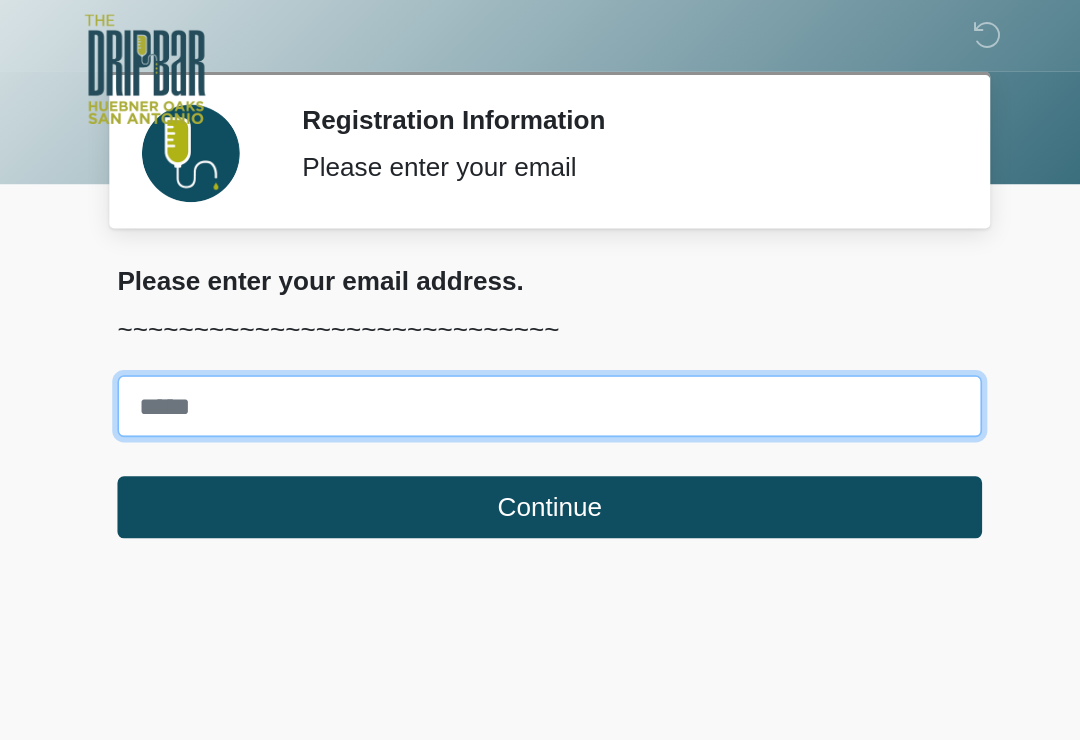 click on "Where should we email your treatment plan?" at bounding box center [540, 255] 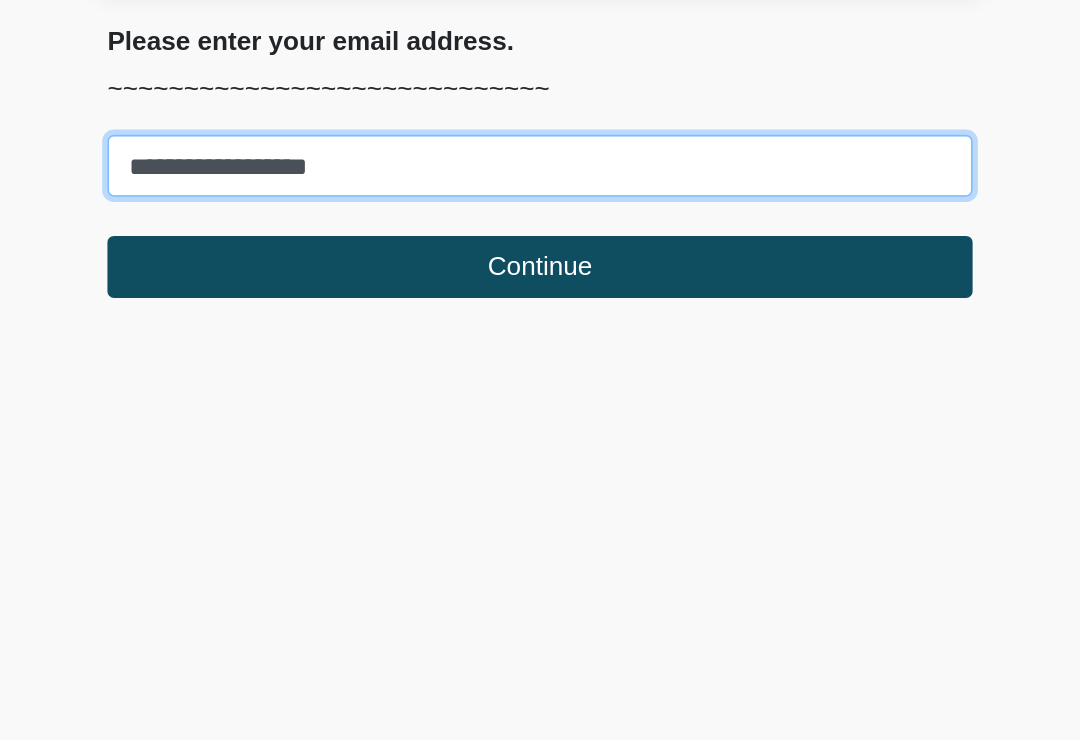 type on "**********" 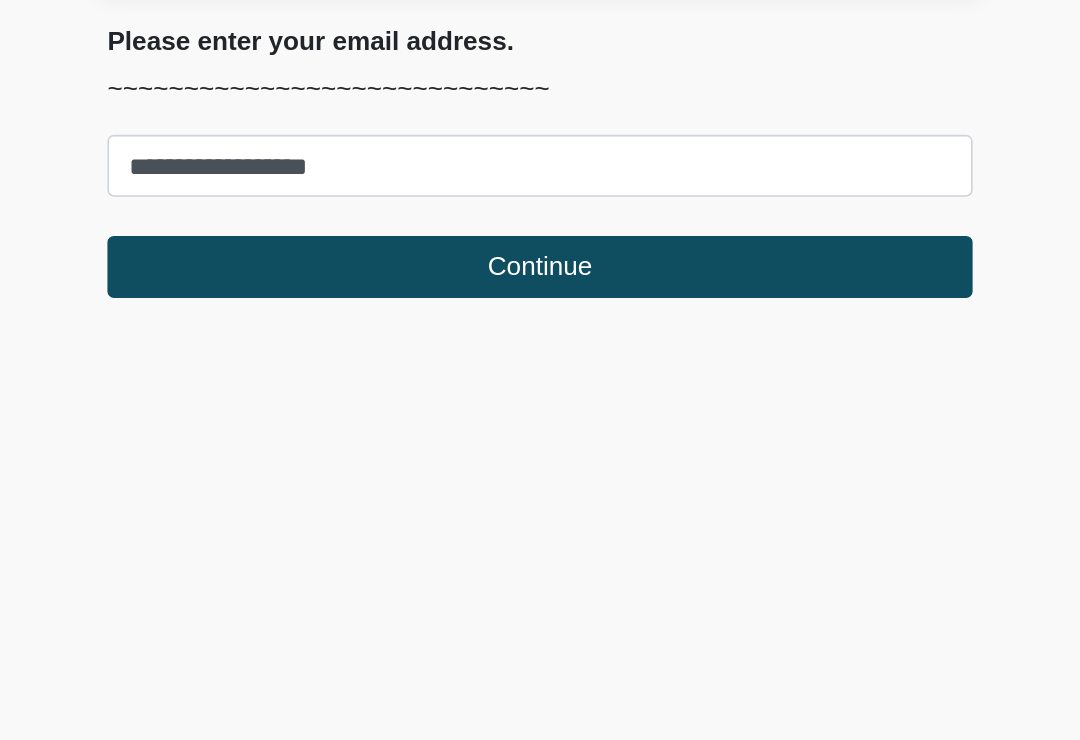 click on "Continue" at bounding box center [540, 317] 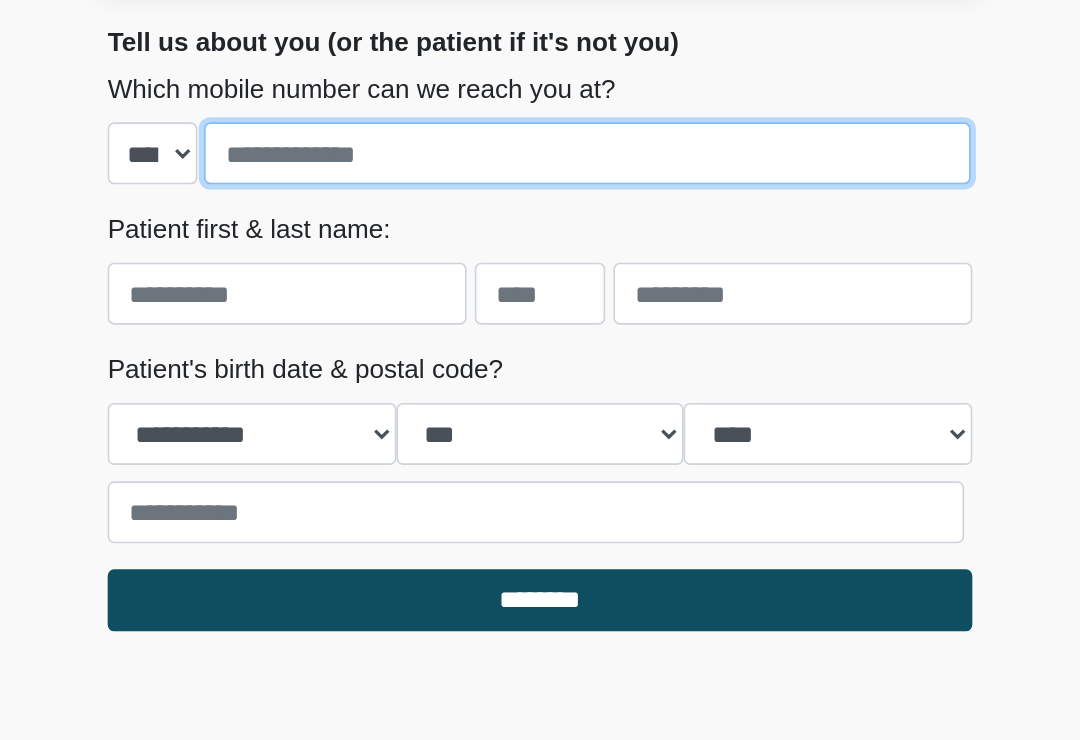 click at bounding box center [569, 247] 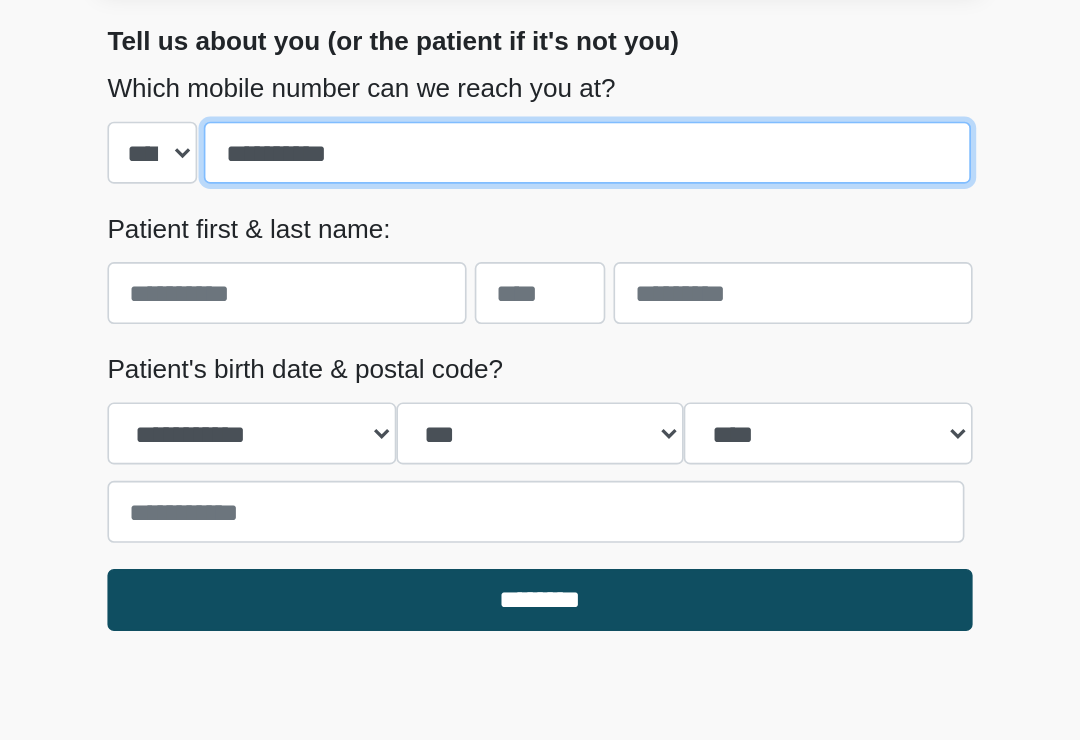 type on "**********" 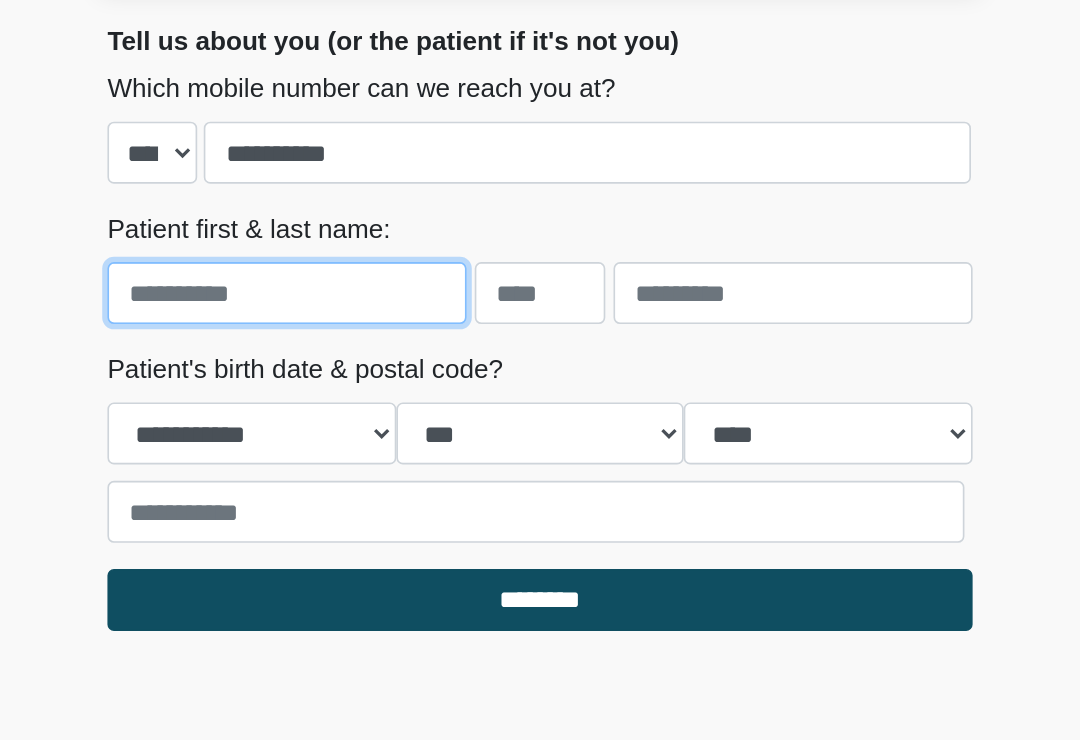 click at bounding box center [385, 333] 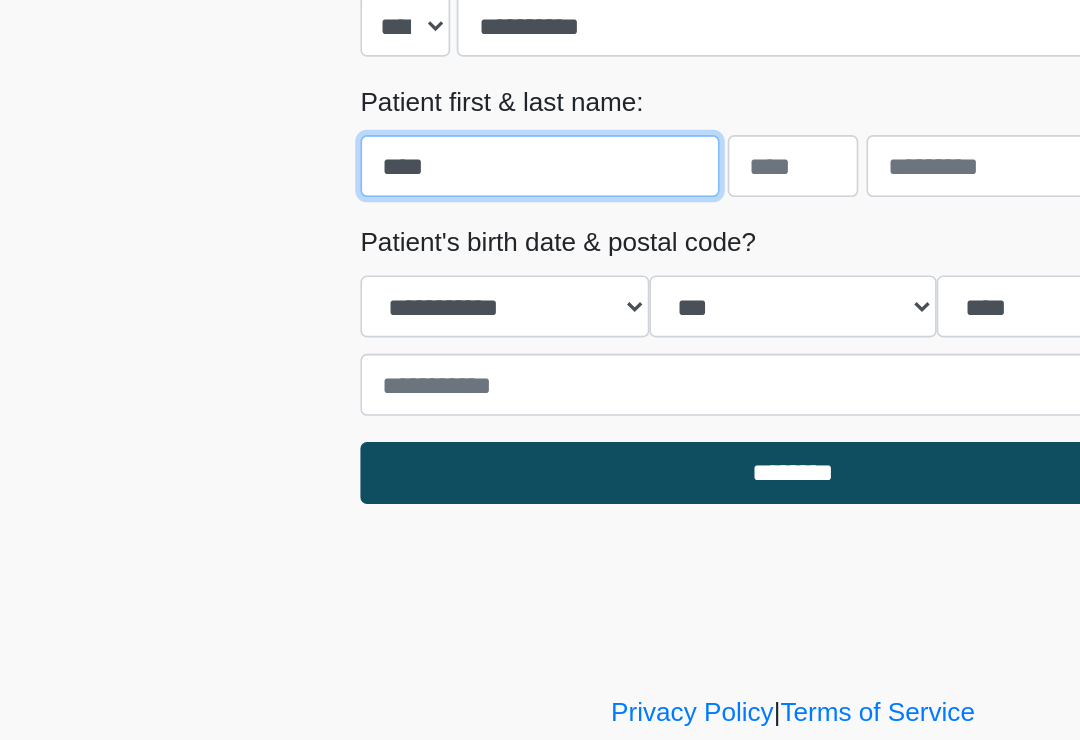 type on "****" 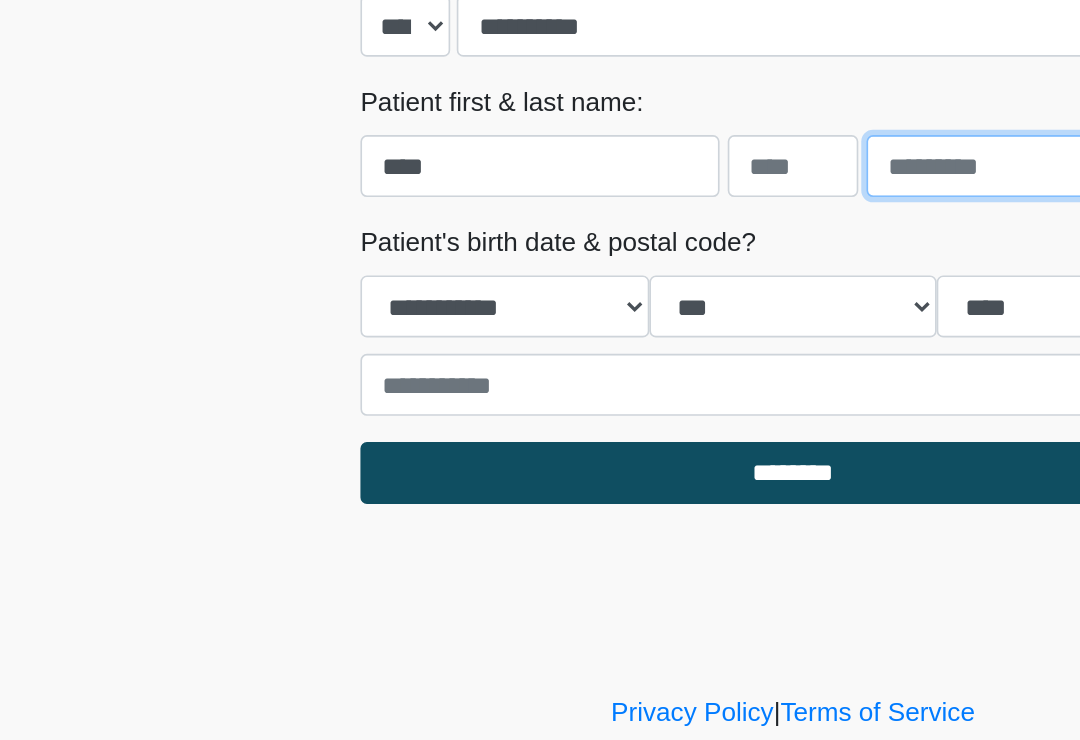 click at bounding box center (695, 333) 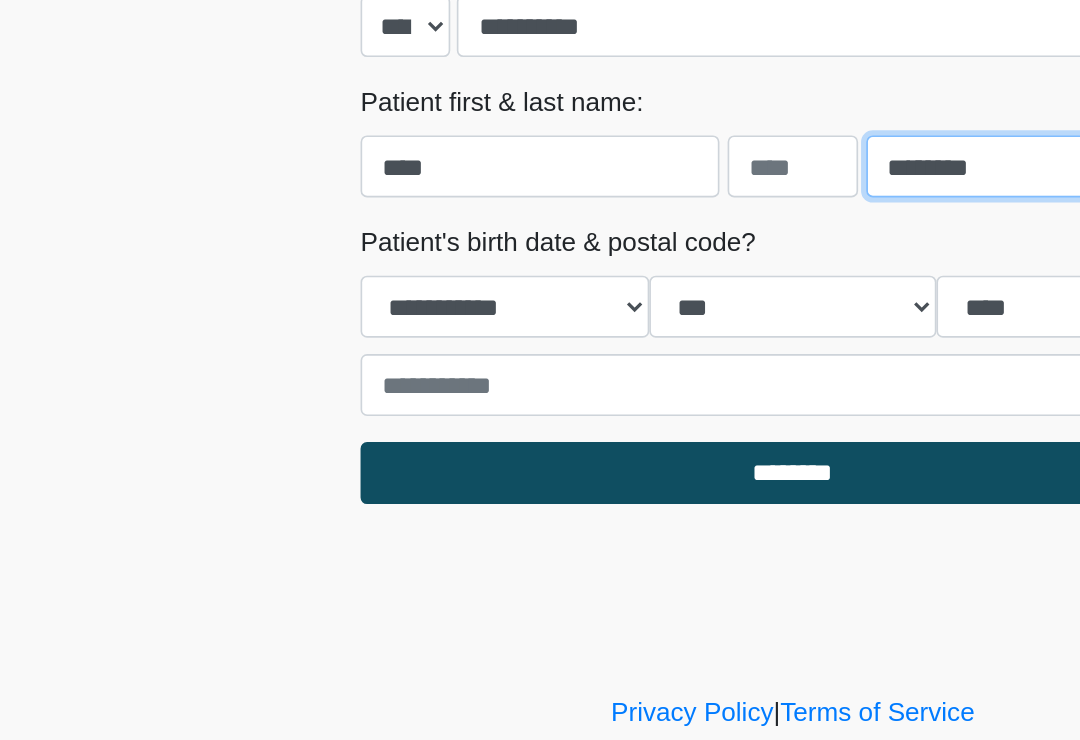 type on "********" 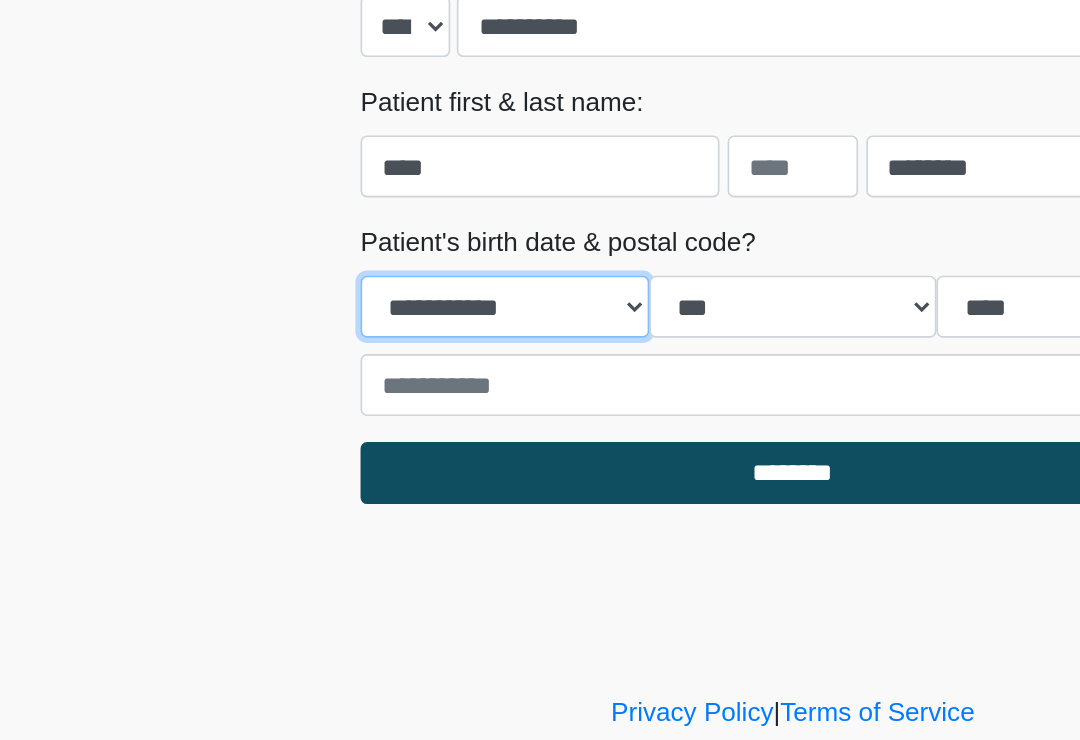 click on "**********" at bounding box center (363, 419) 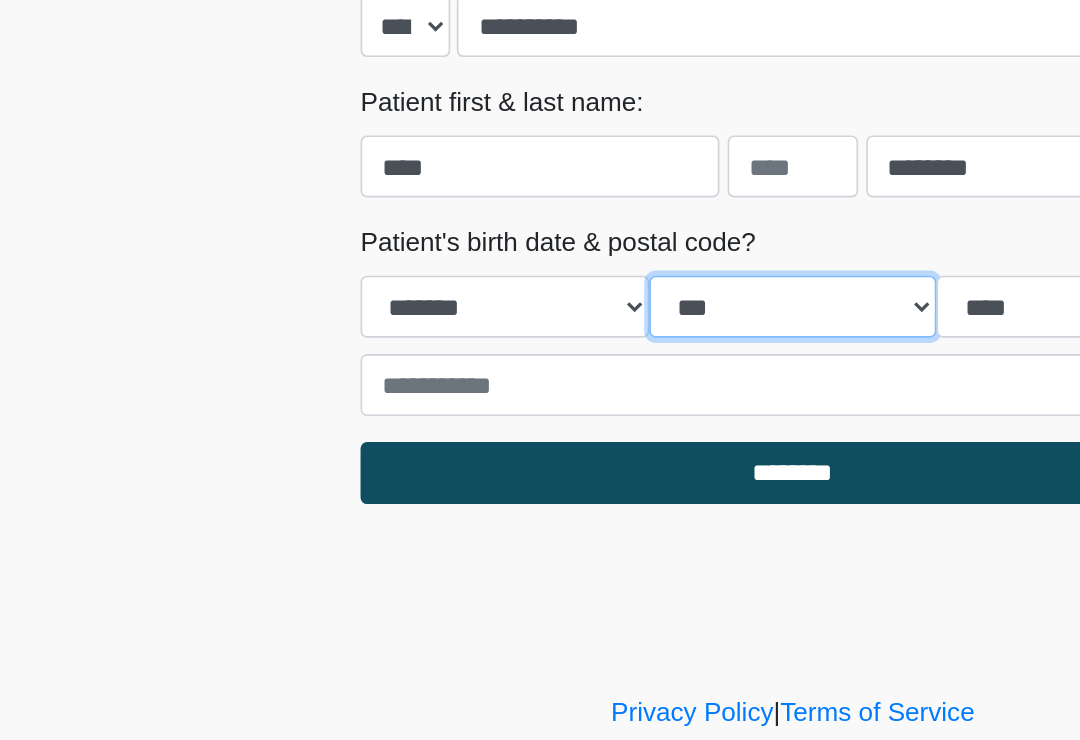click on "***
*
*
*
*
*
*
*
*
*
**
**
**
**
**
**
**
**
**
**
**
**
**
**
**
**
**
**
**
**
**
**" at bounding box center [540, 419] 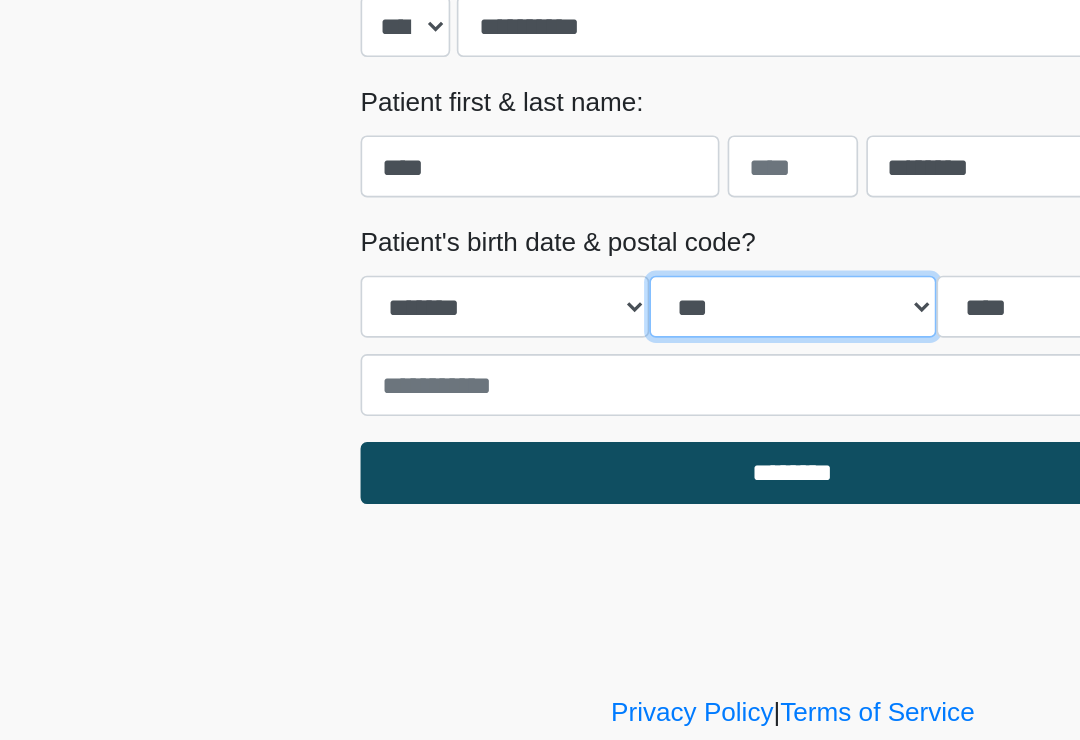 select on "**" 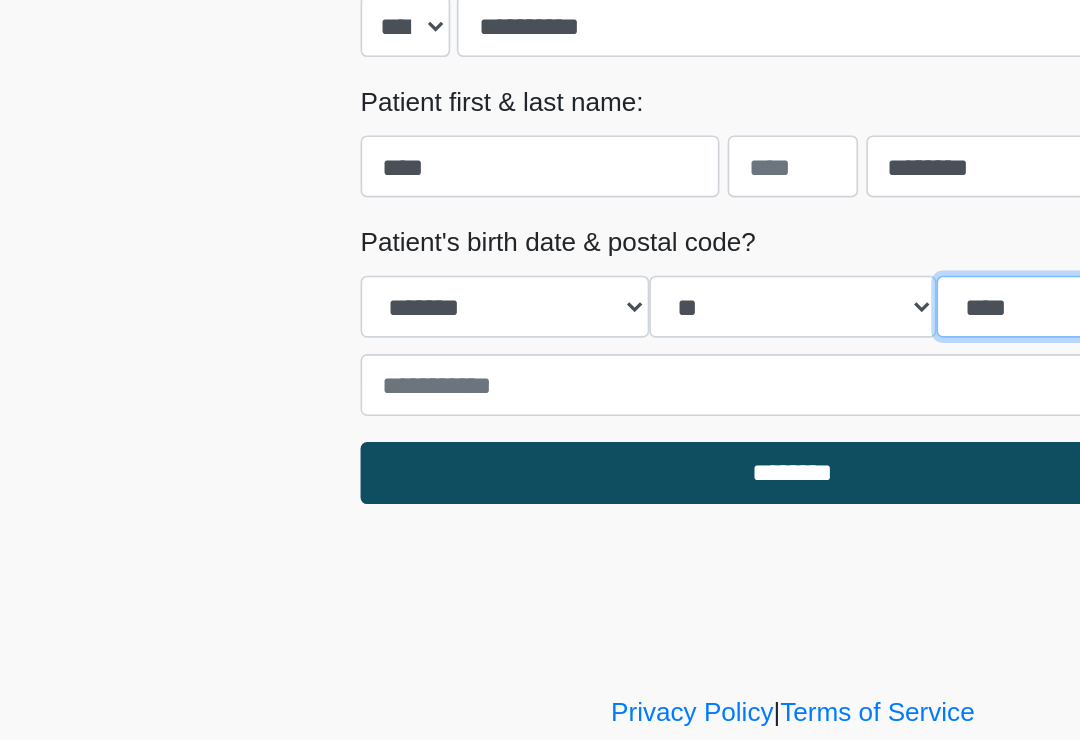 click on "****
****
****
****
****
****
****
****
****
****
****
****
****
****
****
****
****
****
****
****
****
****
****
****
****
****
****
****
****
****
****
****
****
****
****
****
****
****
****
****
****
****
****
****
****
****
****
****
****
****
****
****
****
****
****
****
****
****
****
****
****
****
****
****
****
****
****
****
****
****
****
****
****
****
****
****
****
****
****
****
****
****
****
****
****
****
****
****
****
****
****
****
****
****
****
****
****
****
****
****
****
****" at bounding box center [716, 419] 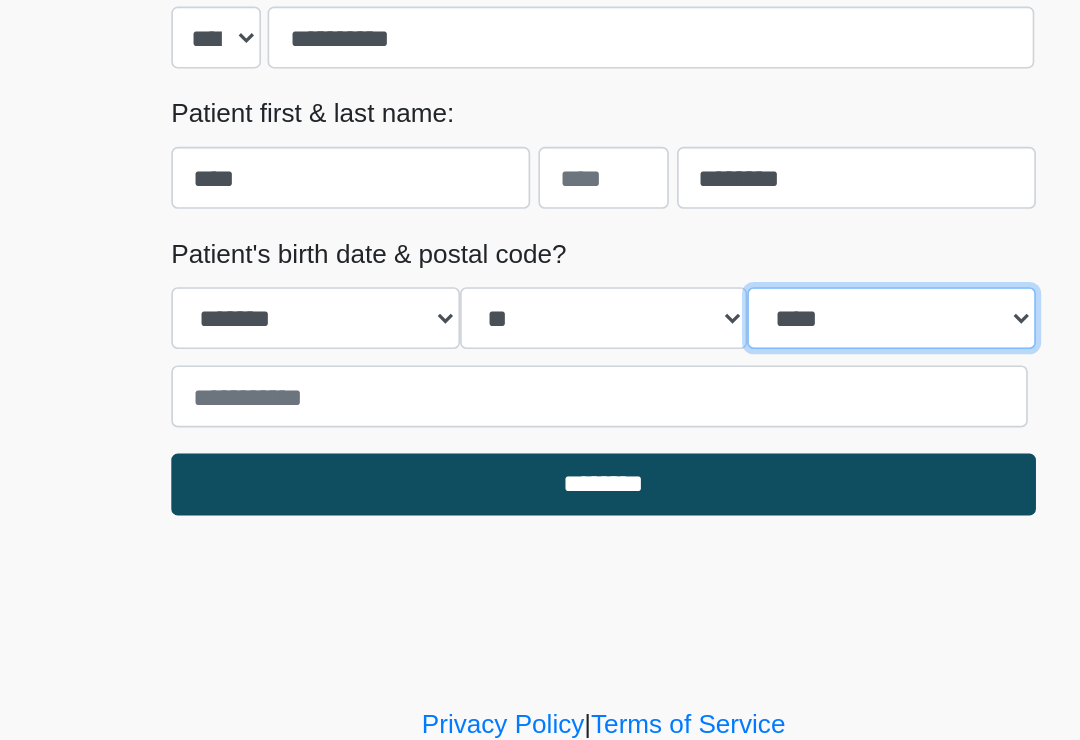 click on "****
****
****
****
****
****
****
****
****
****
****
****
****
****
****
****
****
****
****
****
****
****
****
****
****
****
****
****
****
****
****
****
****
****
****
****
****
****
****
****
****
****
****
****
****
****
****
****
****
****
****
****
****
****
****
****
****
****
****
****
****
****
****
****
****
****
****
****
****
****
****
****
****
****
****
****
****
****
****
****
****
****
****
****
****
****
****
****
****
****
****
****
****
****
****
****
****
****
****
****
****
****" at bounding box center (716, 419) 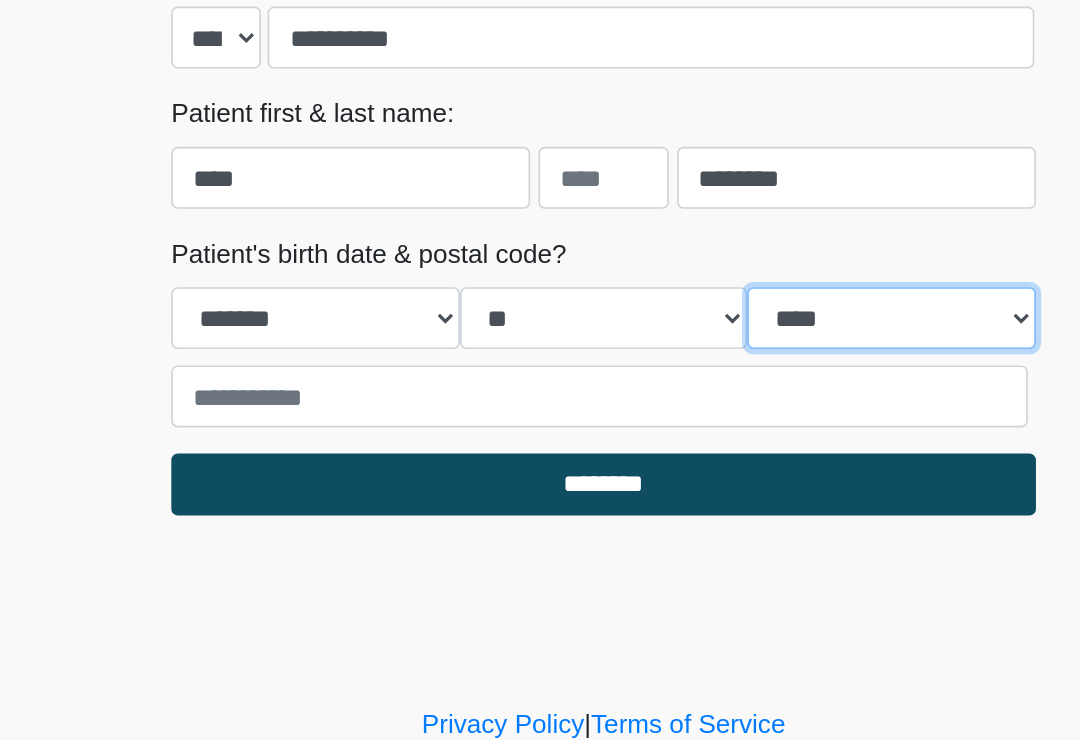 select on "****" 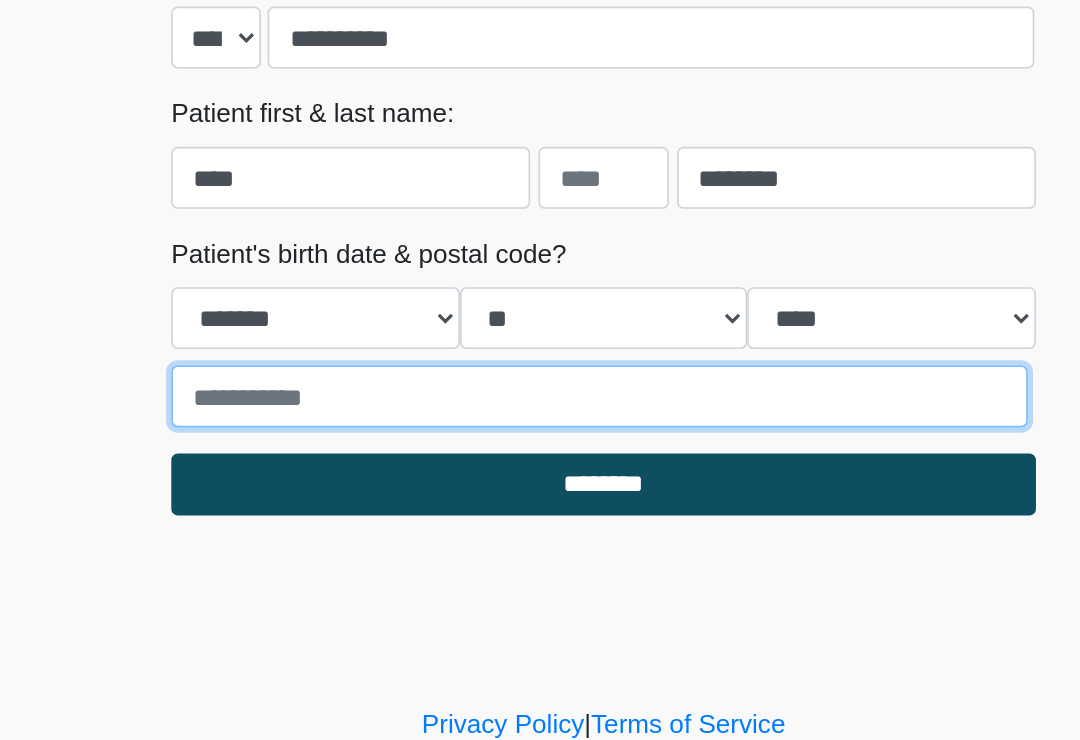 click at bounding box center [537, 467] 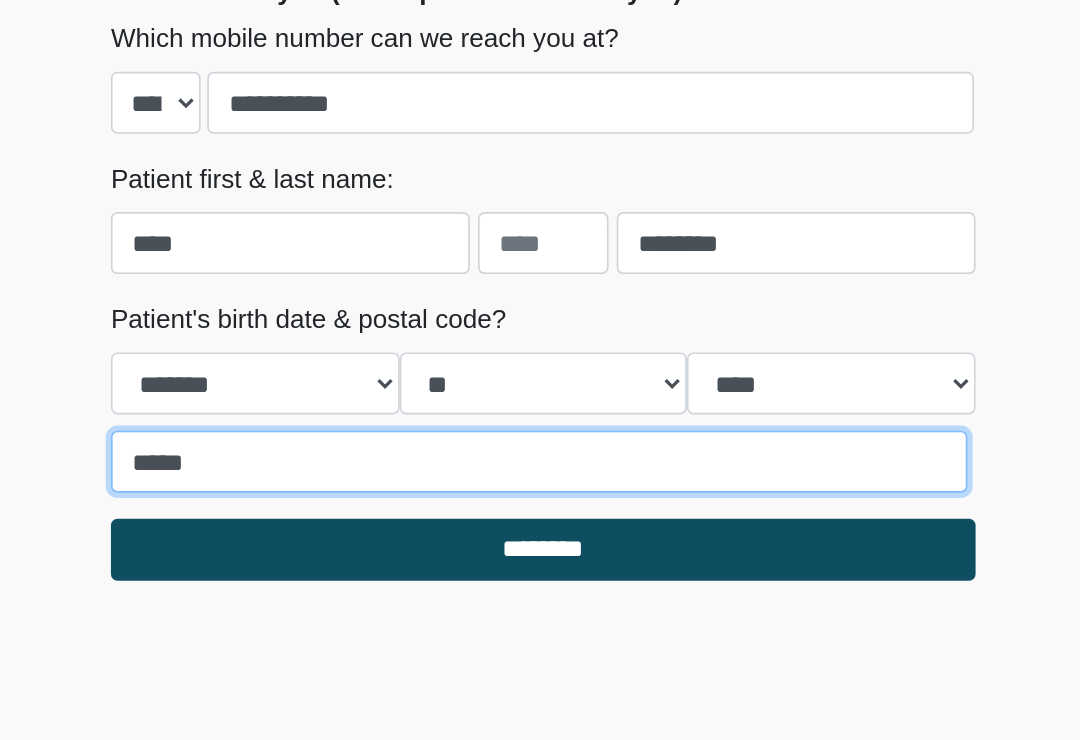 type on "*****" 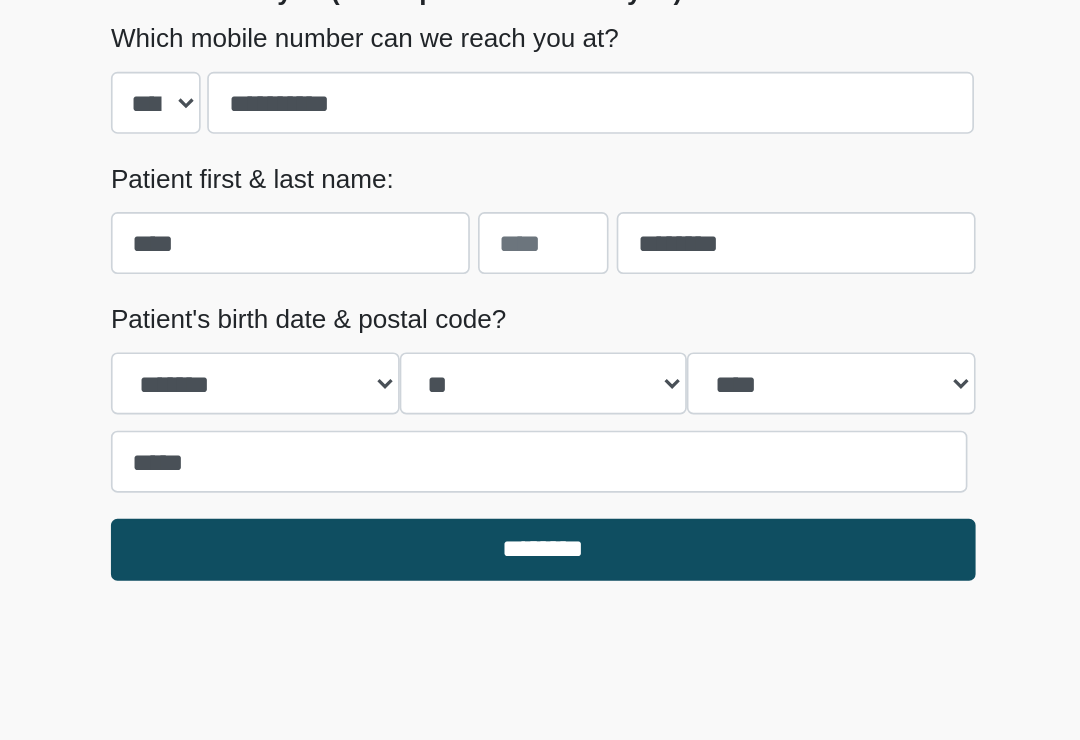 click on "********" at bounding box center [540, 521] 